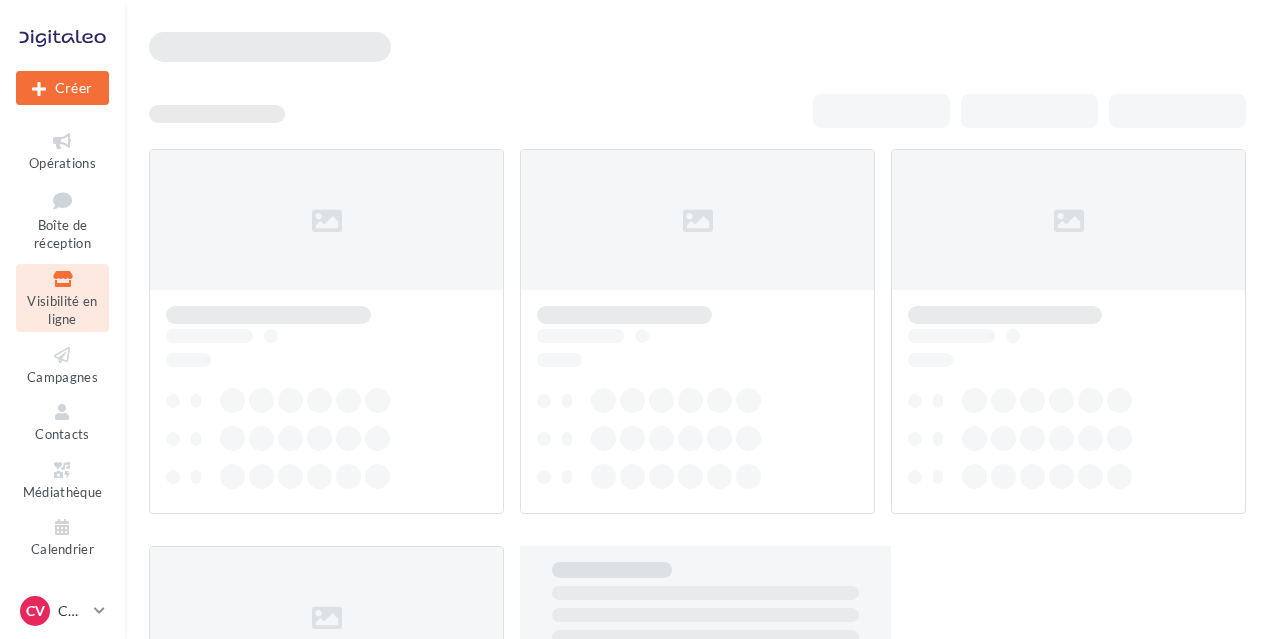 scroll, scrollTop: 0, scrollLeft: 0, axis: both 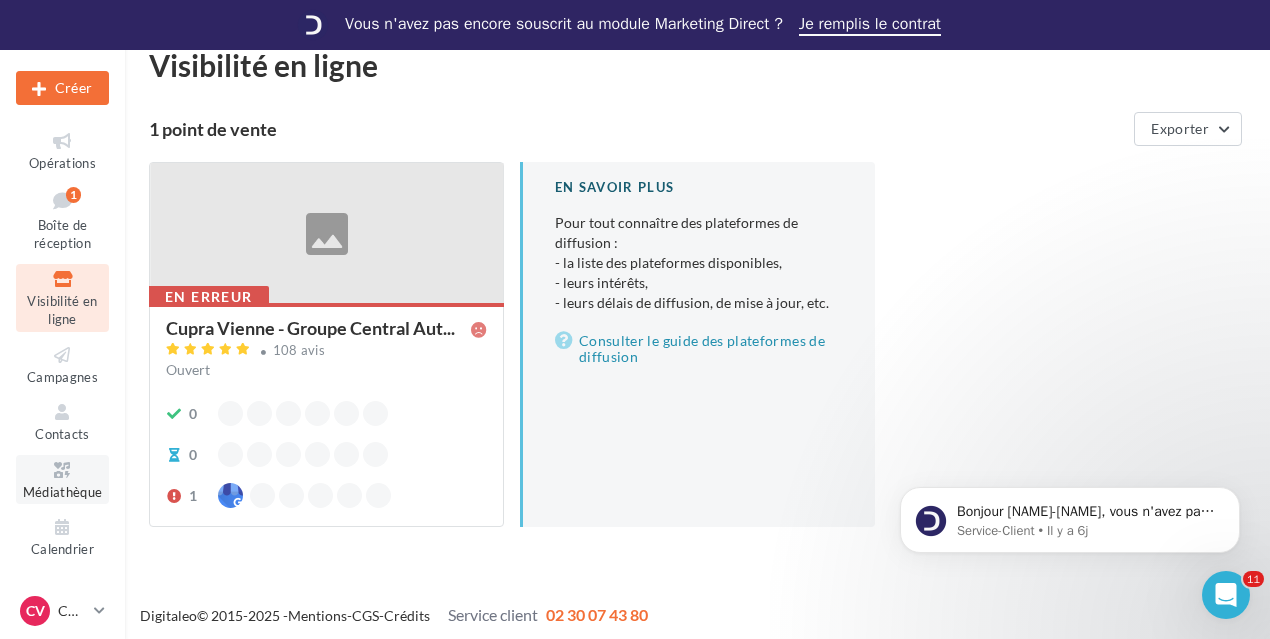 click on "Médiathèque" at bounding box center [62, 479] 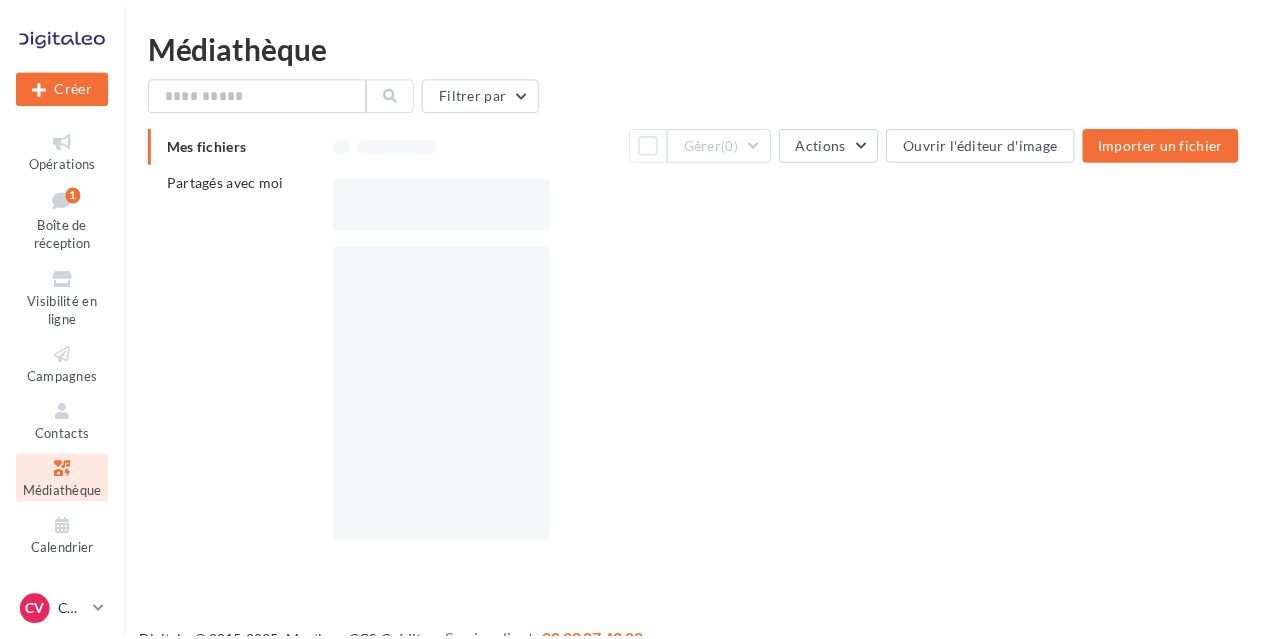 scroll, scrollTop: 0, scrollLeft: 0, axis: both 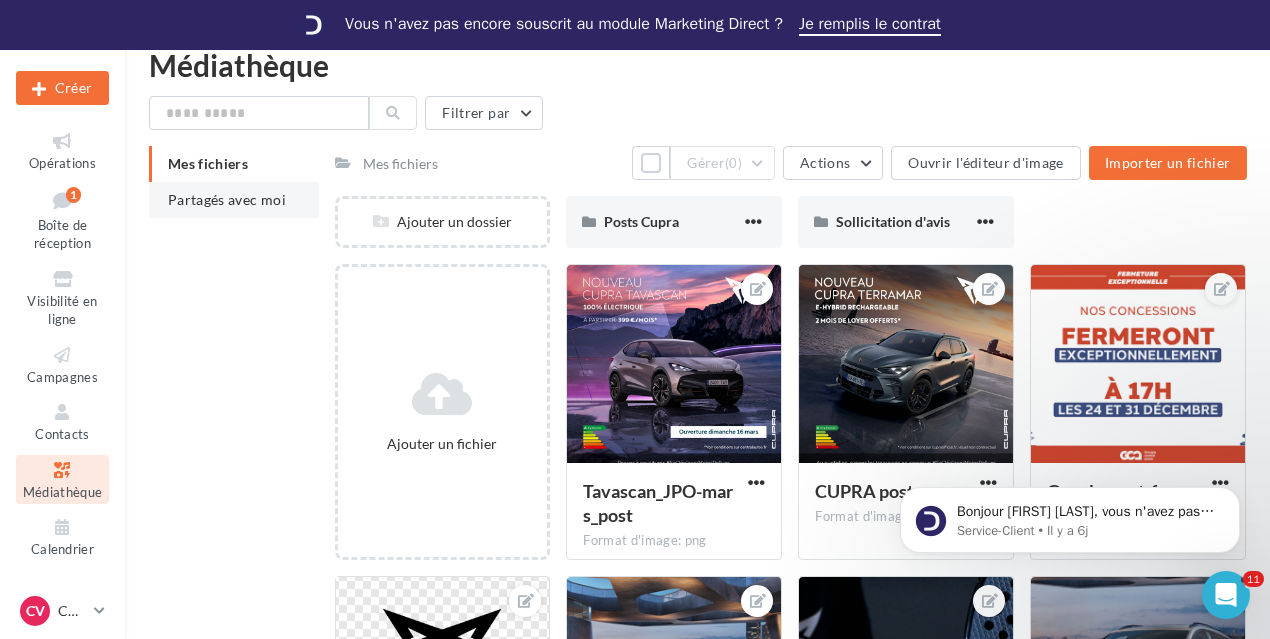 click on "Partagés avec moi" at bounding box center [227, 199] 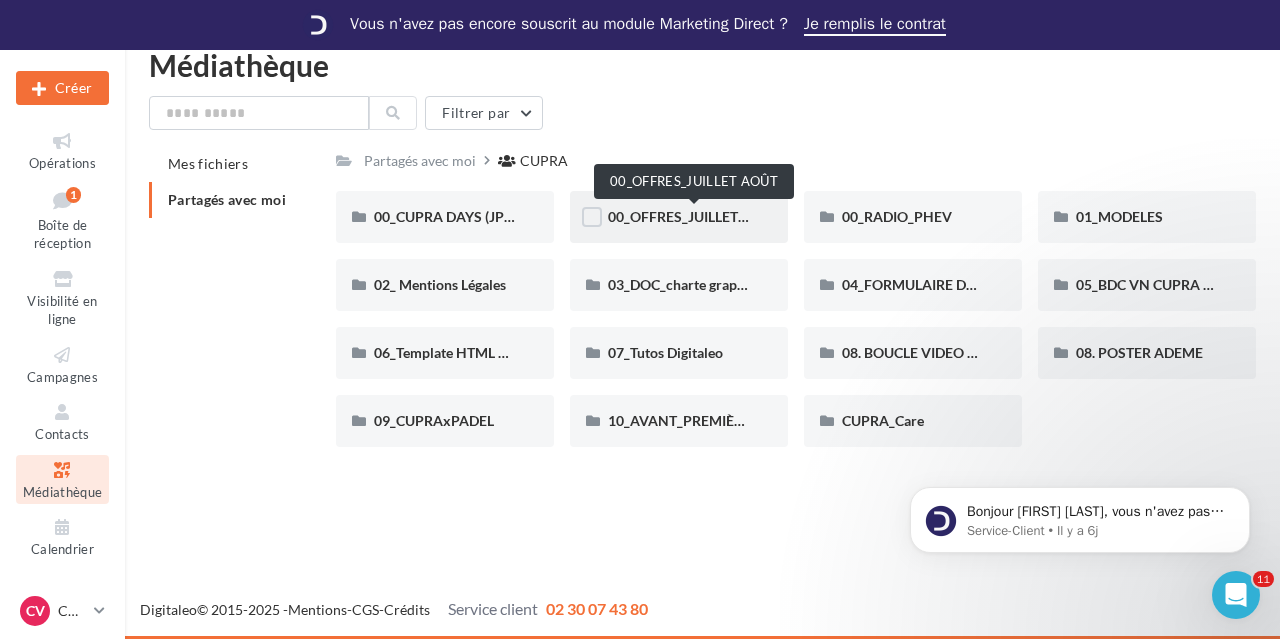 click on "00_OFFRES_JUILLET AOÛT" at bounding box center (694, 216) 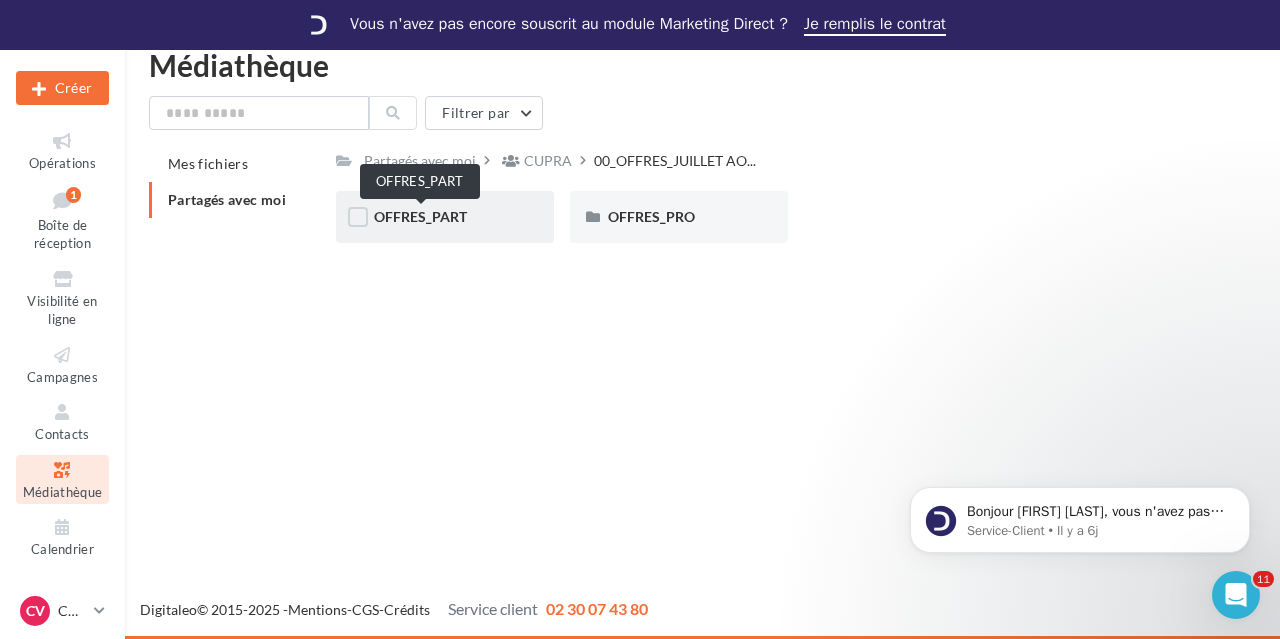 click on "OFFRES_PART" at bounding box center [420, 216] 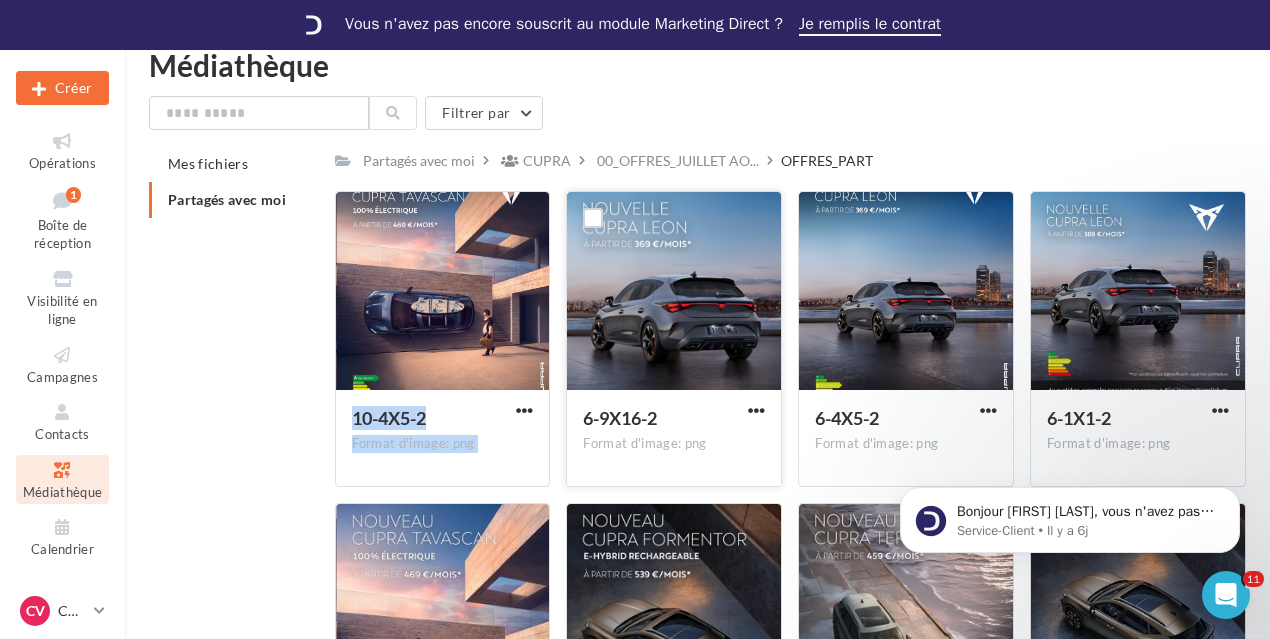 drag, startPoint x: 418, startPoint y: 223, endPoint x: 753, endPoint y: 375, distance: 367.8709 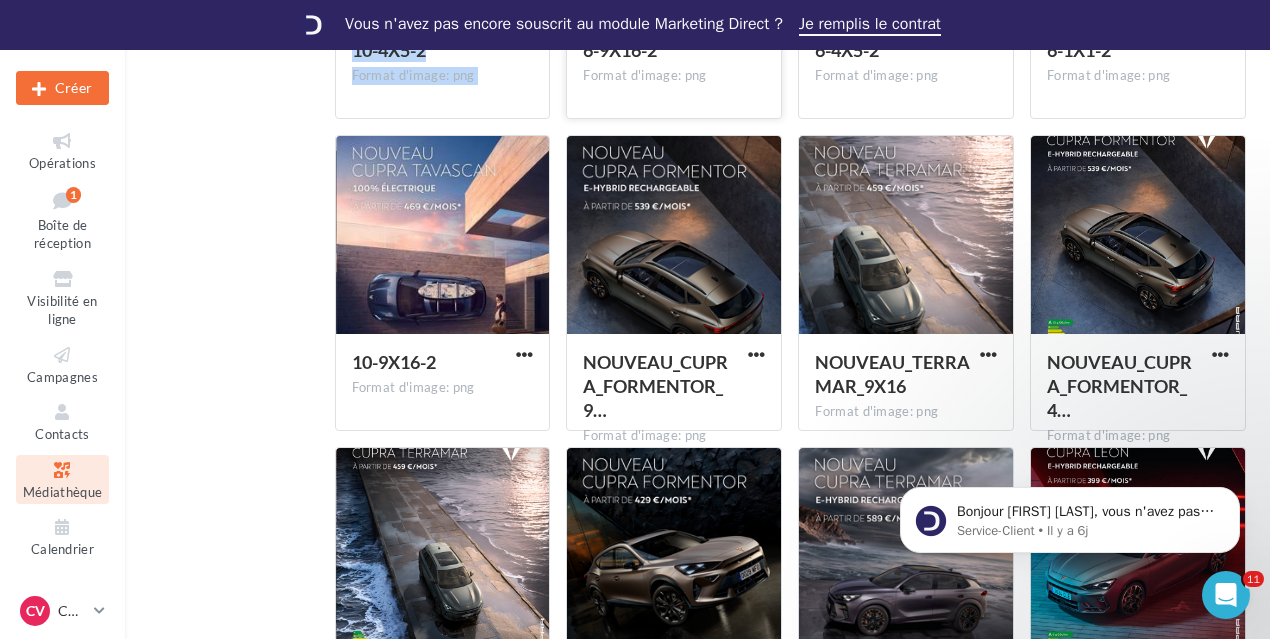 scroll, scrollTop: 0, scrollLeft: 0, axis: both 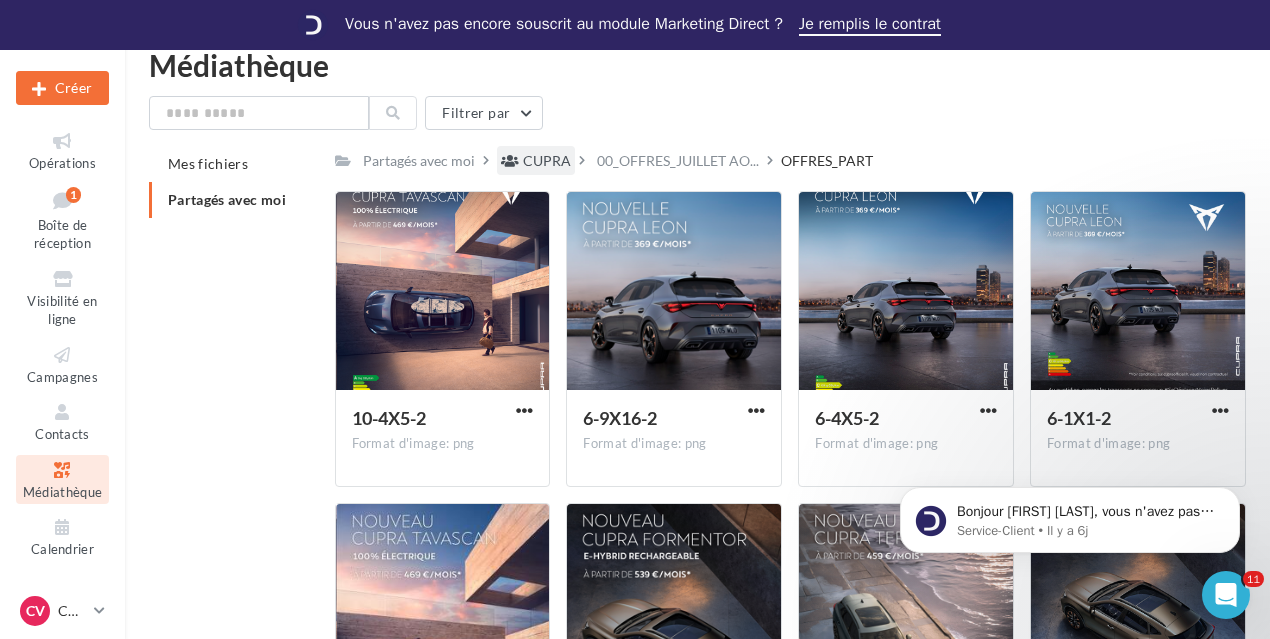 click on "CUPRA" at bounding box center [536, 160] 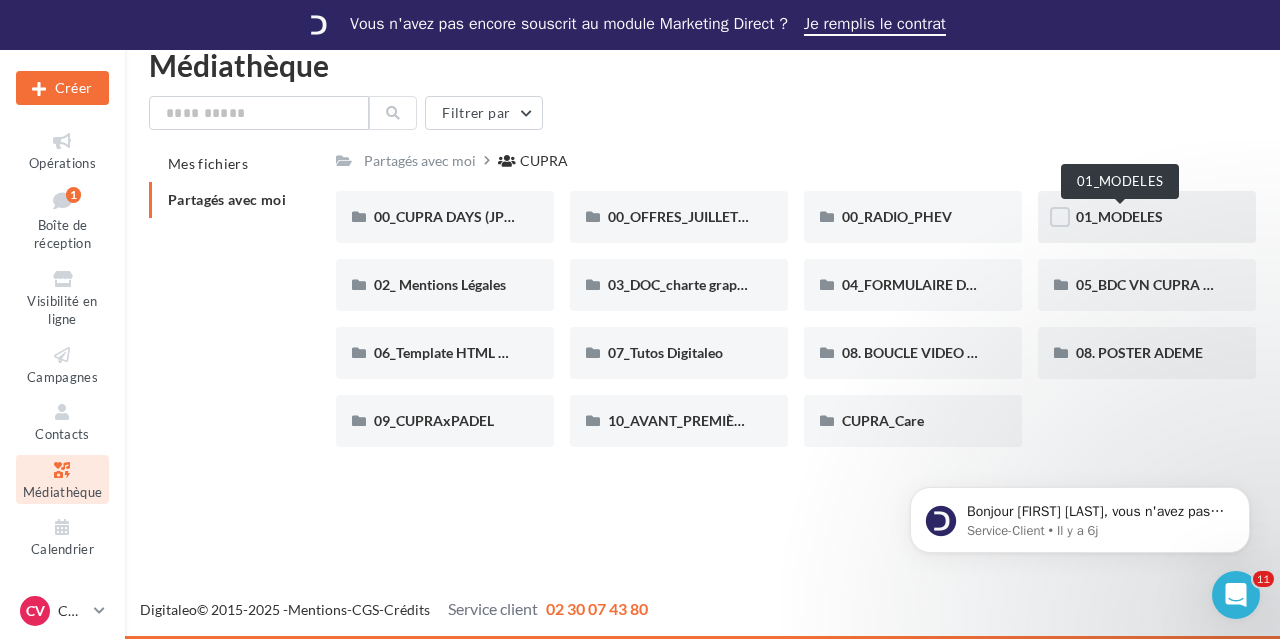 click on "01_MODELES" at bounding box center [1119, 216] 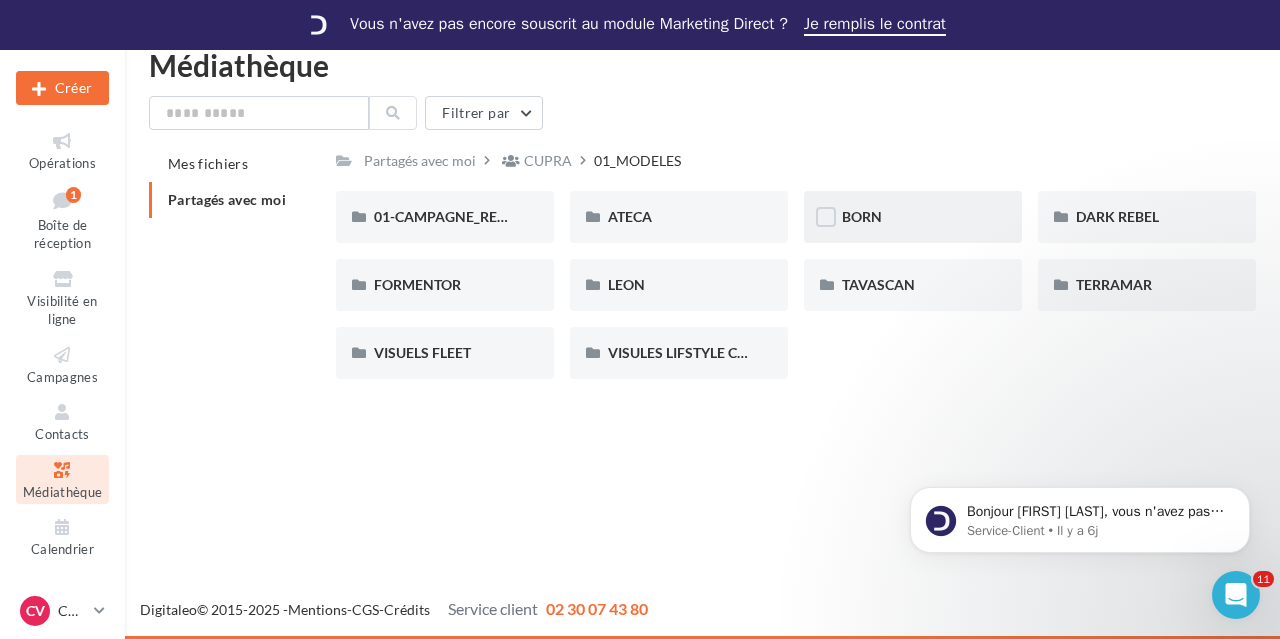 click on "BORN" at bounding box center (913, 217) 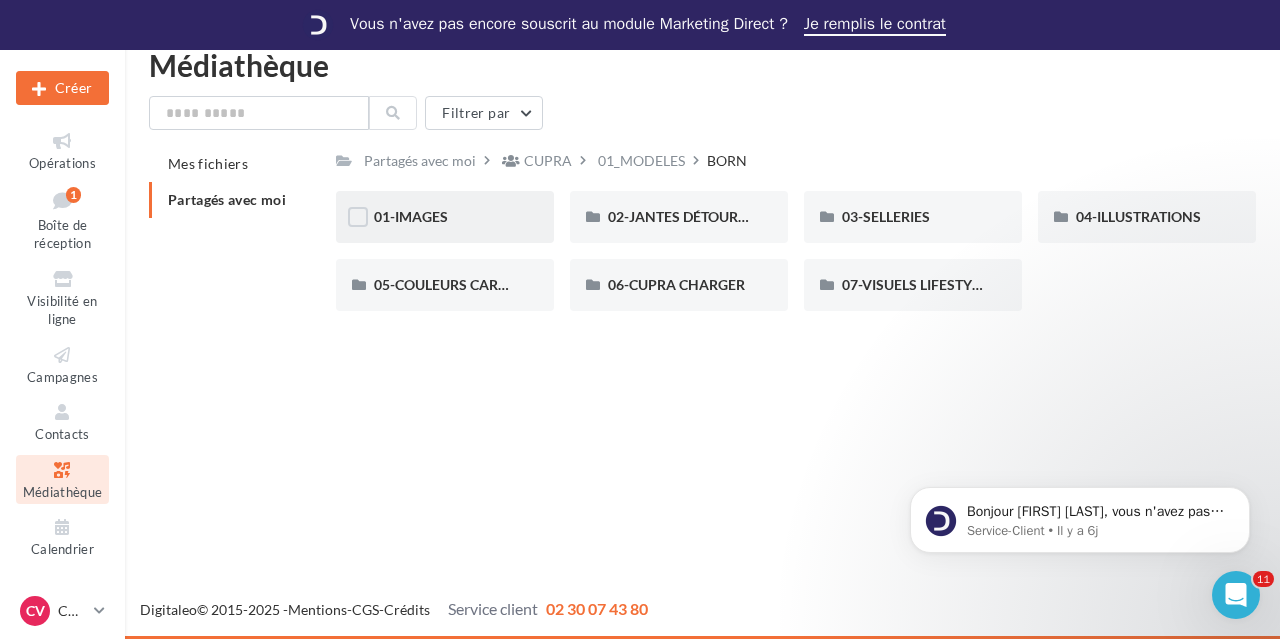 click on "01-IMAGES" at bounding box center (445, 217) 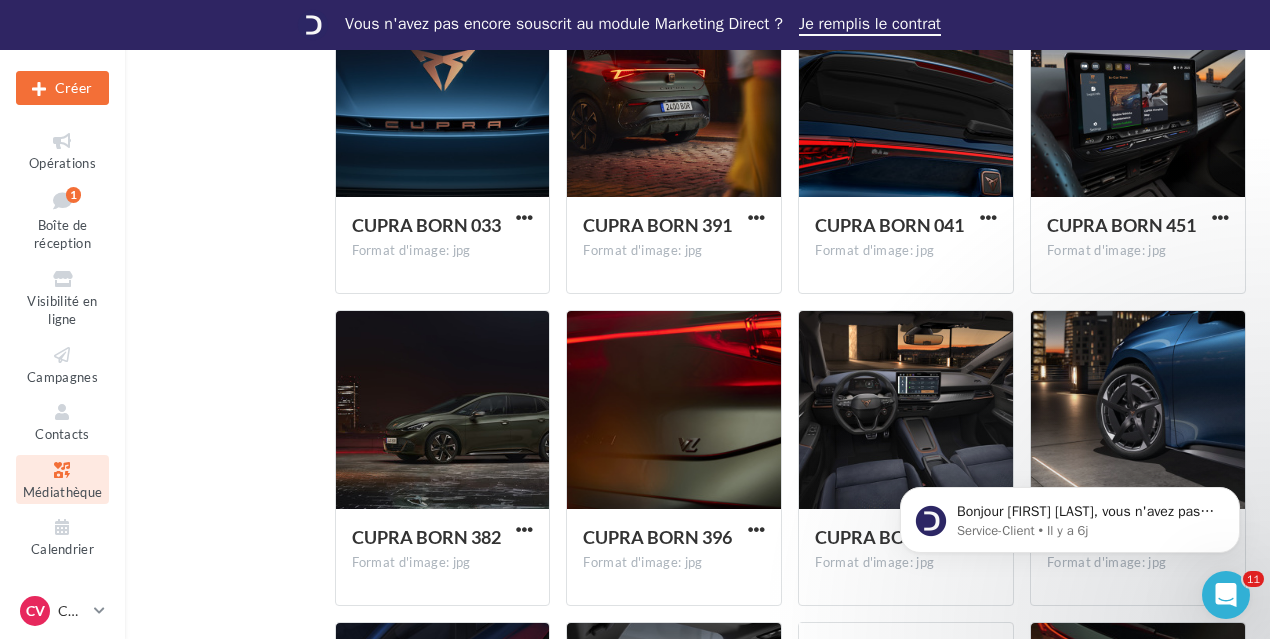 scroll, scrollTop: 0, scrollLeft: 0, axis: both 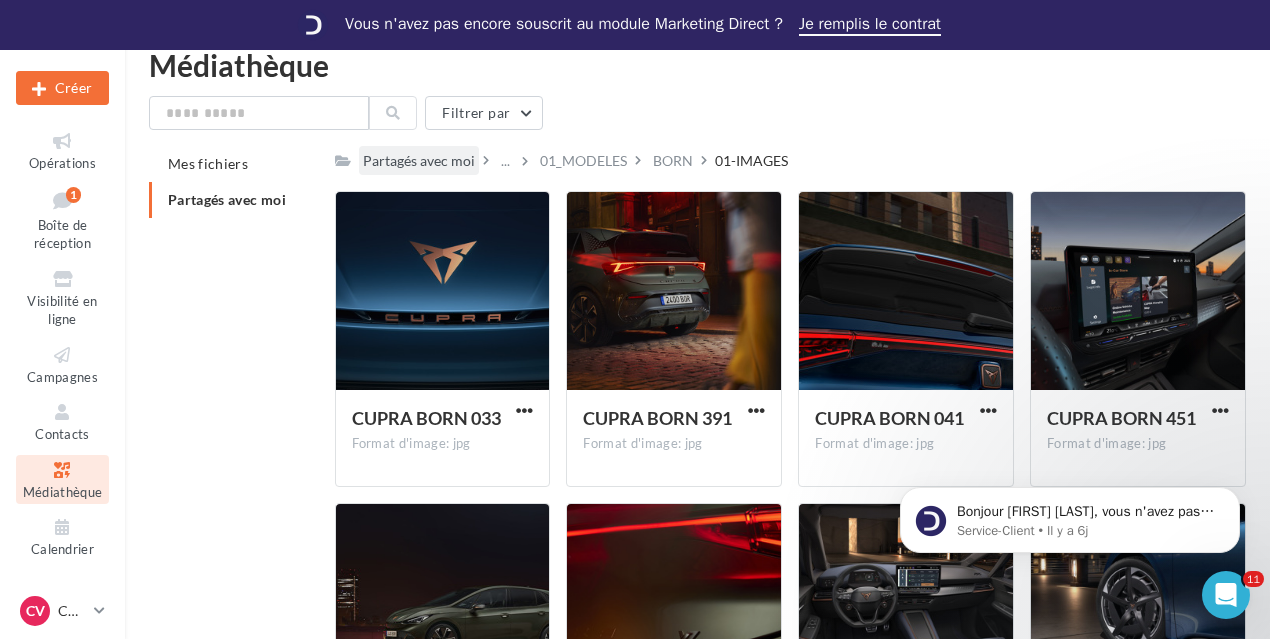 click on "Partagés avec moi" at bounding box center (419, 161) 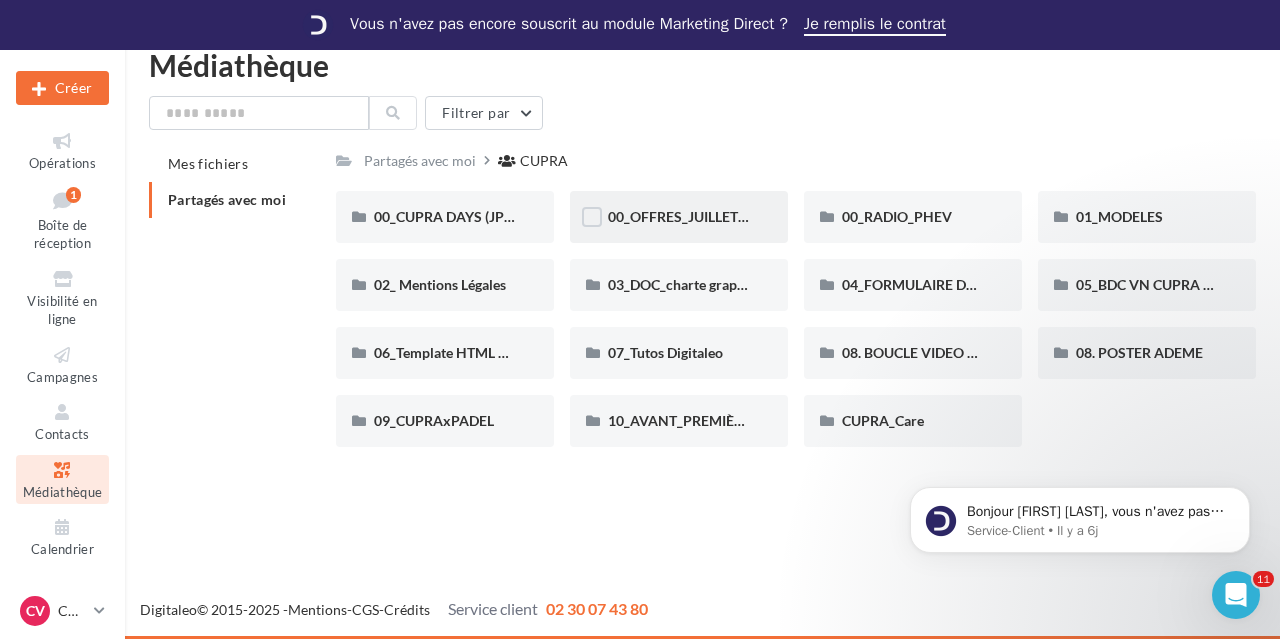click on "00_OFFRES_JUILLET AOÛT" at bounding box center [679, 217] 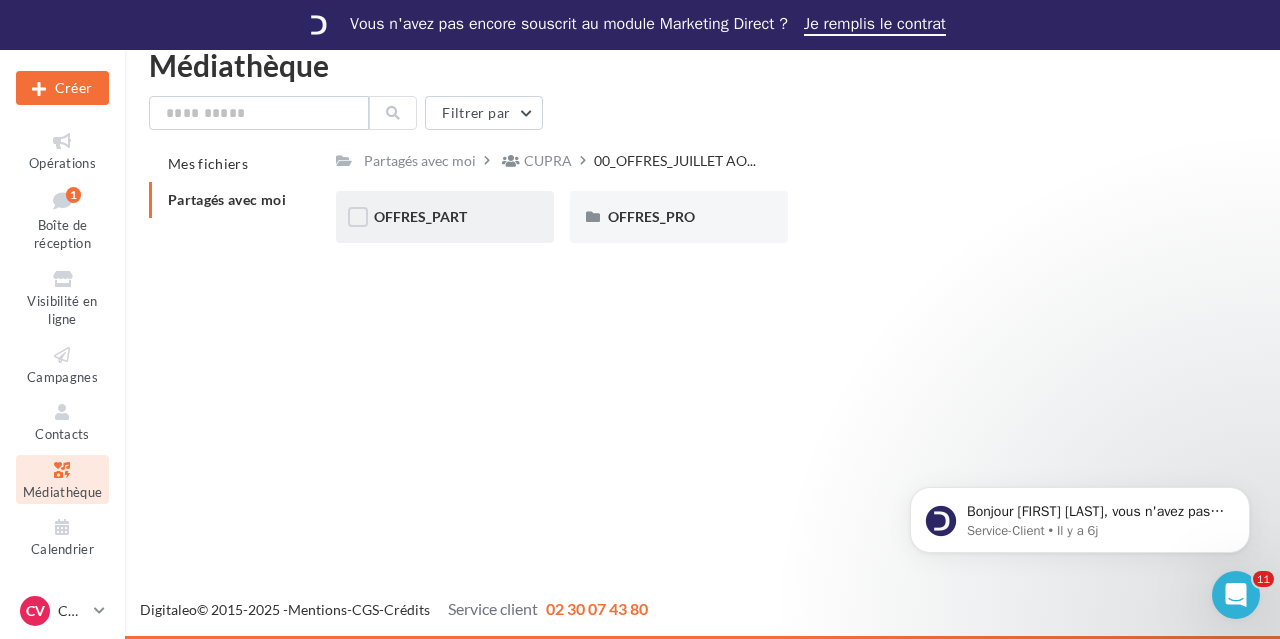 click on "OFFRES_PART" at bounding box center (445, 217) 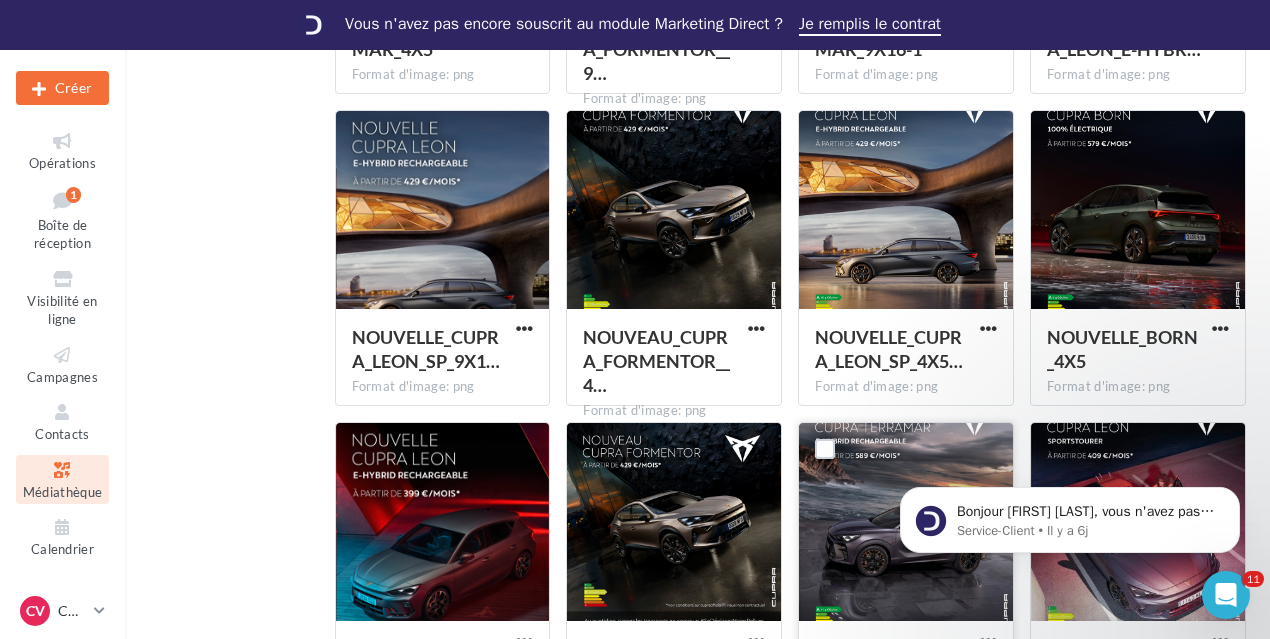 scroll, scrollTop: 1008, scrollLeft: 0, axis: vertical 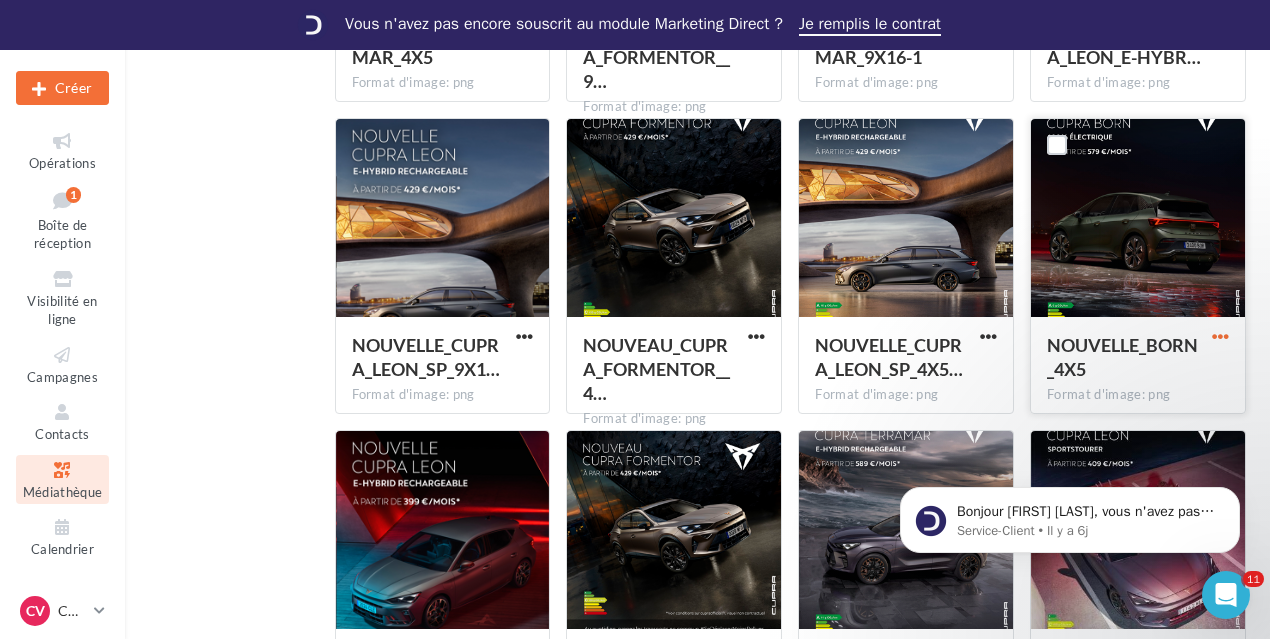 click at bounding box center (1220, 336) 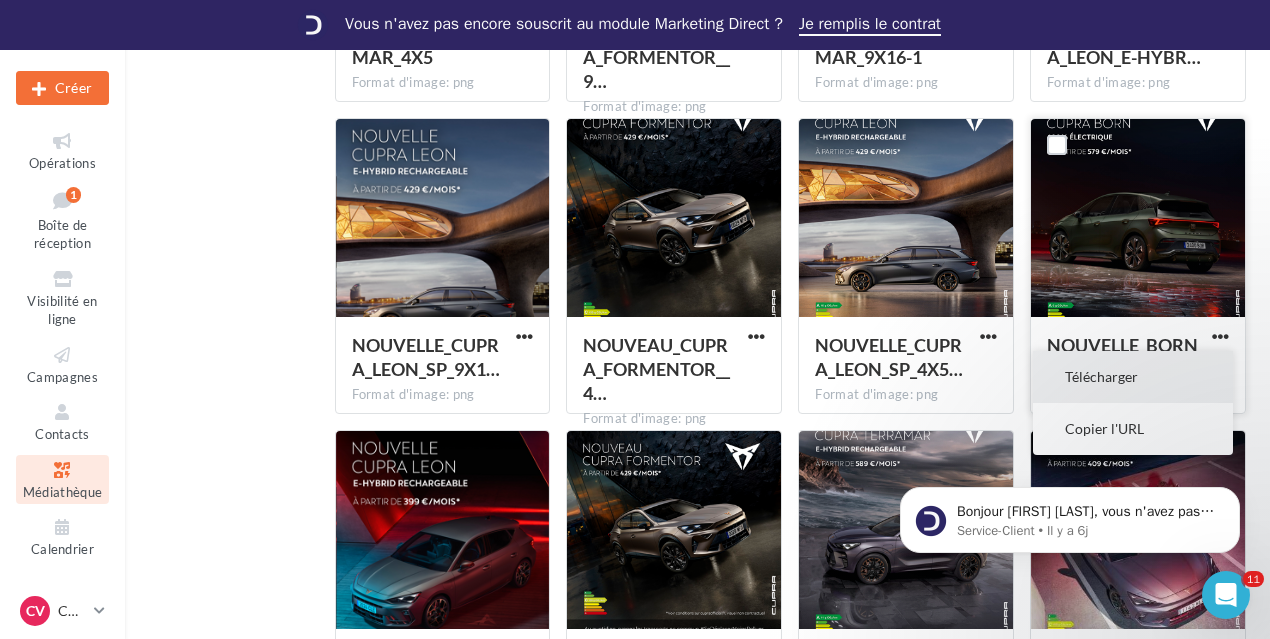 click on "Télécharger" at bounding box center [1133, 377] 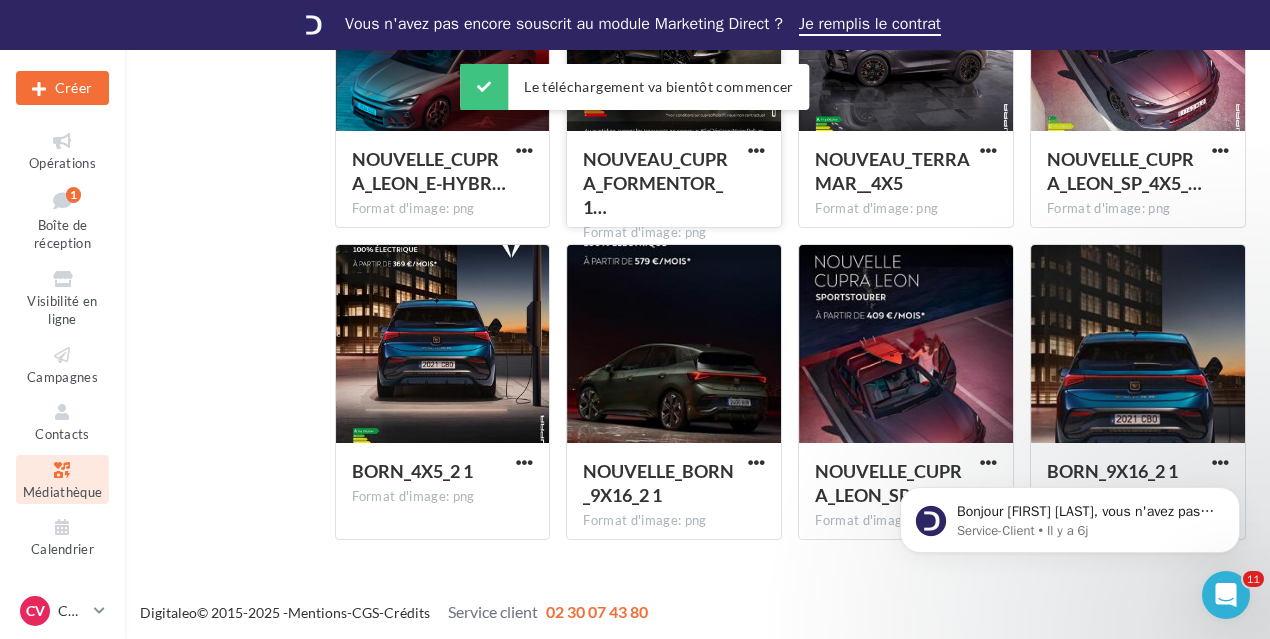 scroll, scrollTop: 1507, scrollLeft: 0, axis: vertical 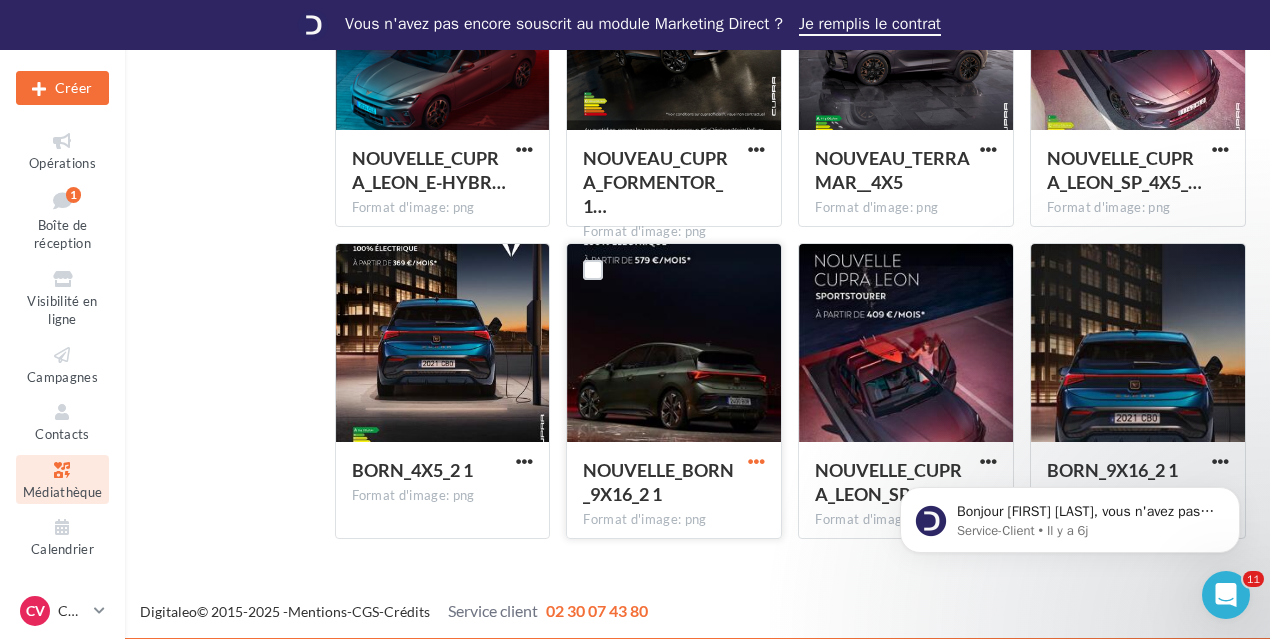 click at bounding box center (756, 461) 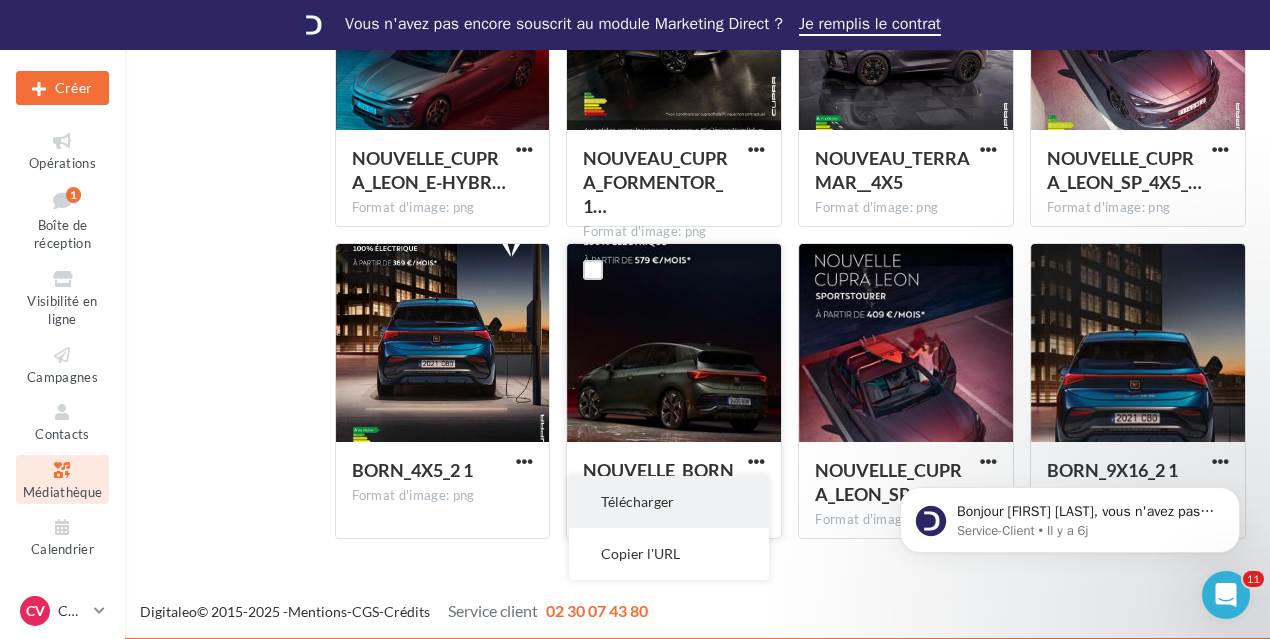 click on "Télécharger" at bounding box center (669, 502) 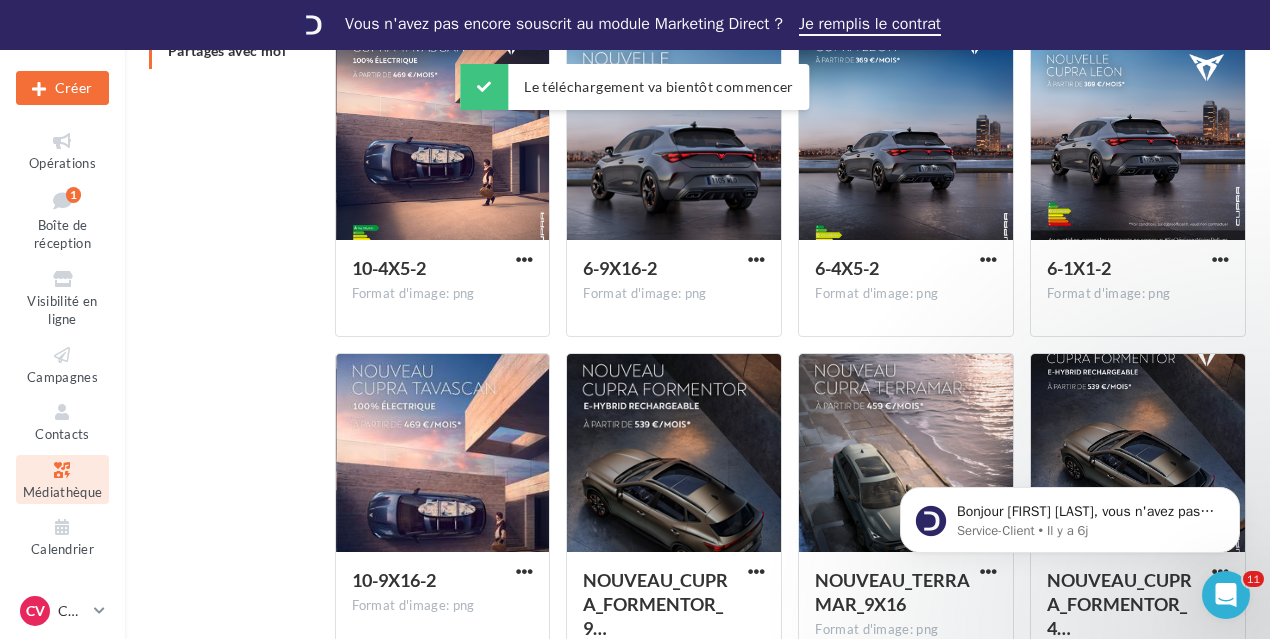 scroll, scrollTop: 0, scrollLeft: 0, axis: both 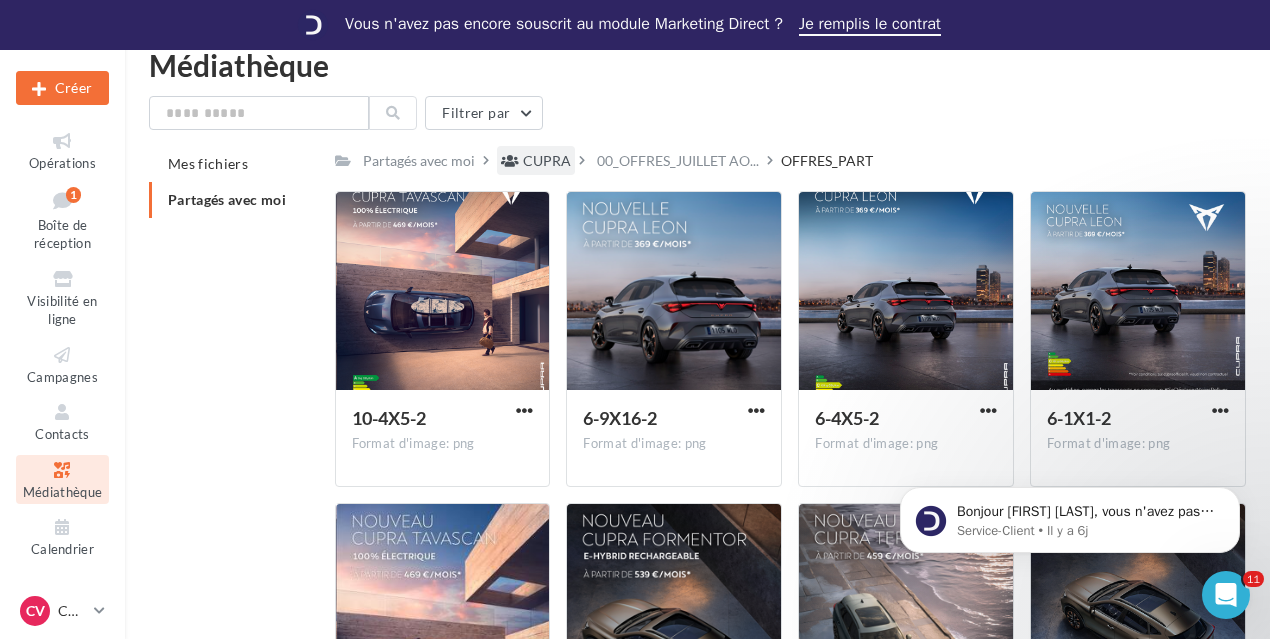 click on "CUPRA" at bounding box center (547, 161) 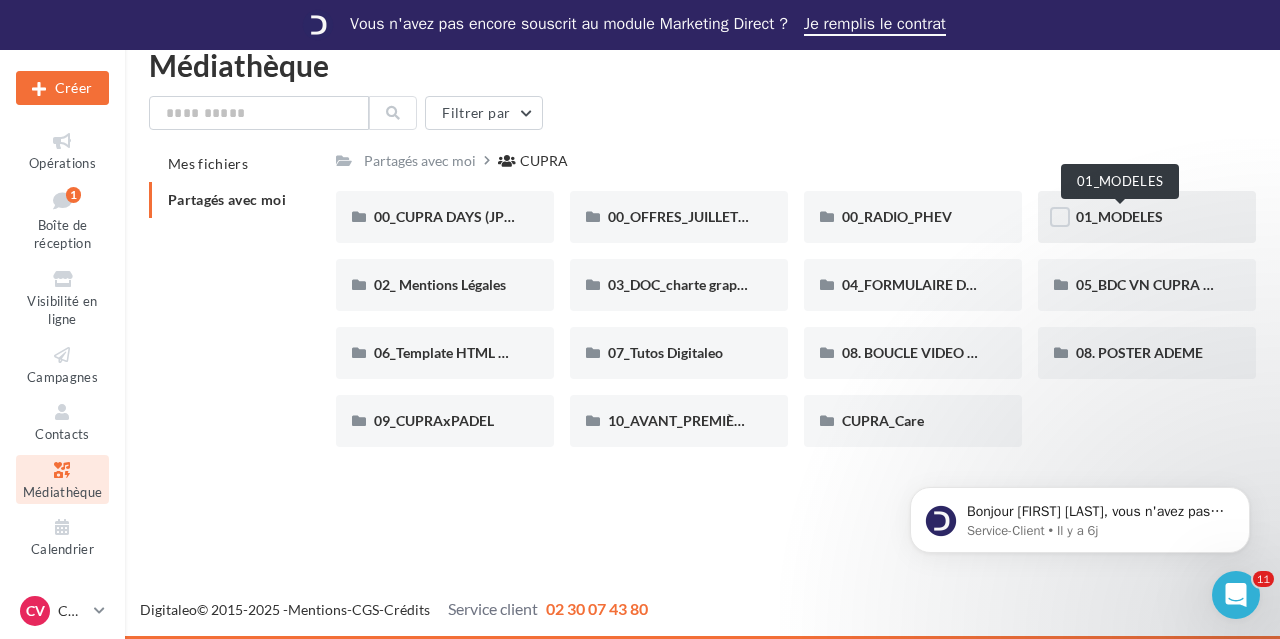 click on "01_MODELES" at bounding box center (1119, 216) 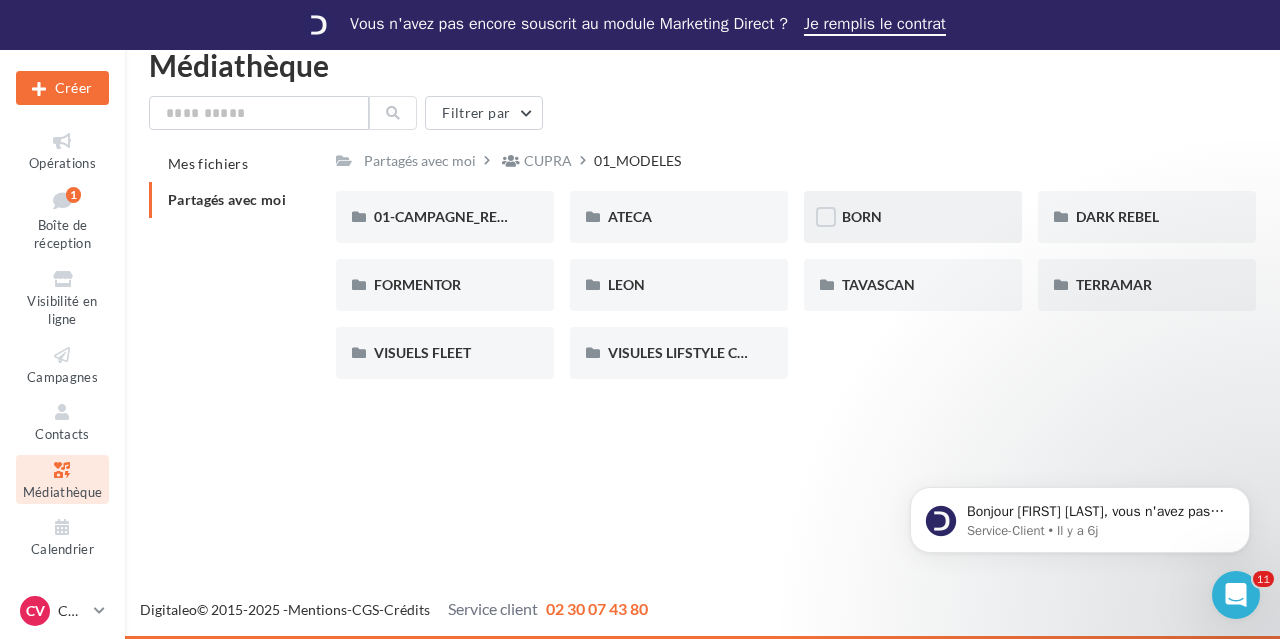 click on "BORN" at bounding box center [913, 217] 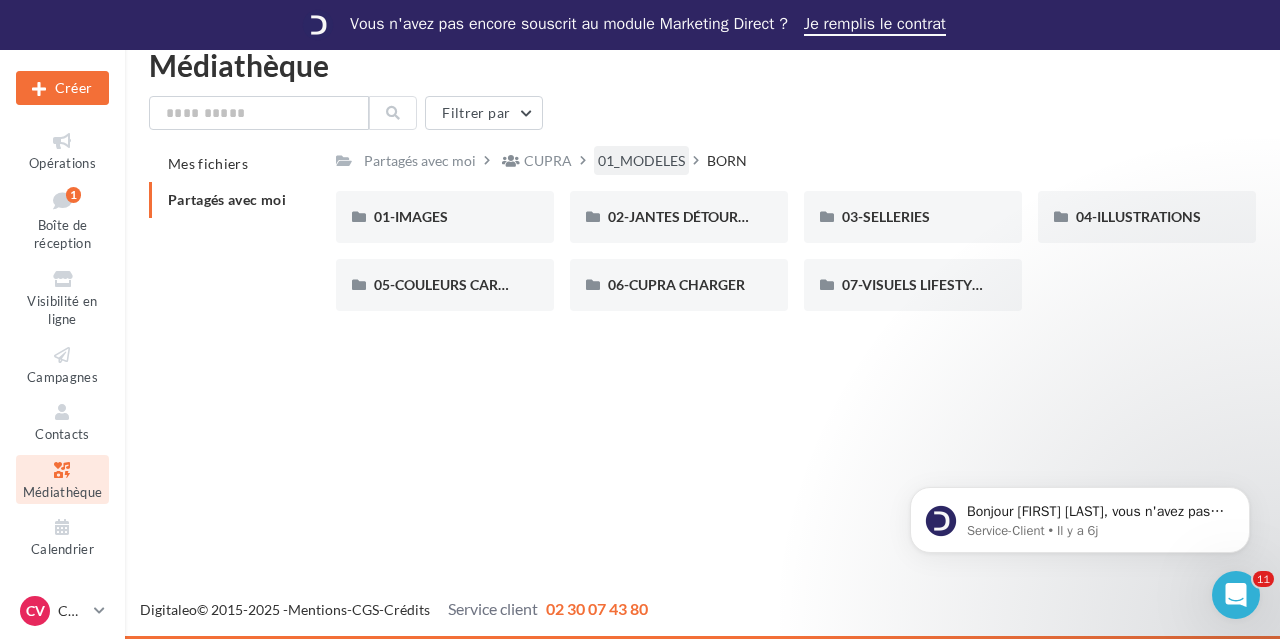 click on "01_MODELES" at bounding box center [641, 161] 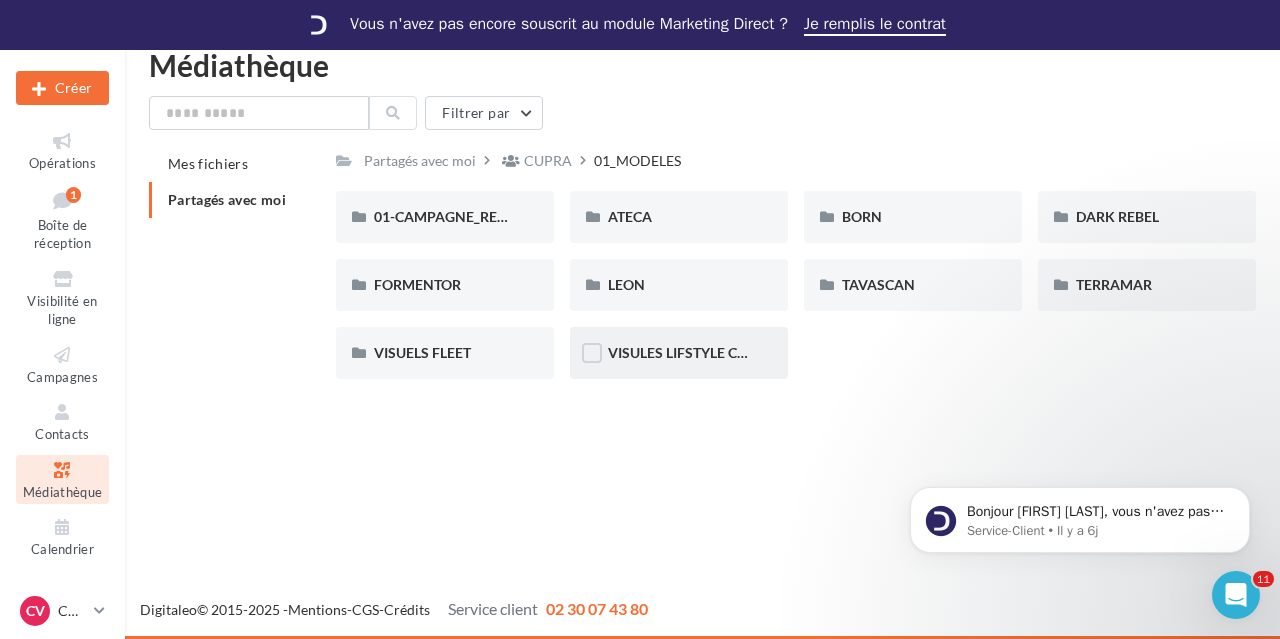 click on "VISULES LIFSTYLE CUPRA" at bounding box center (679, 353) 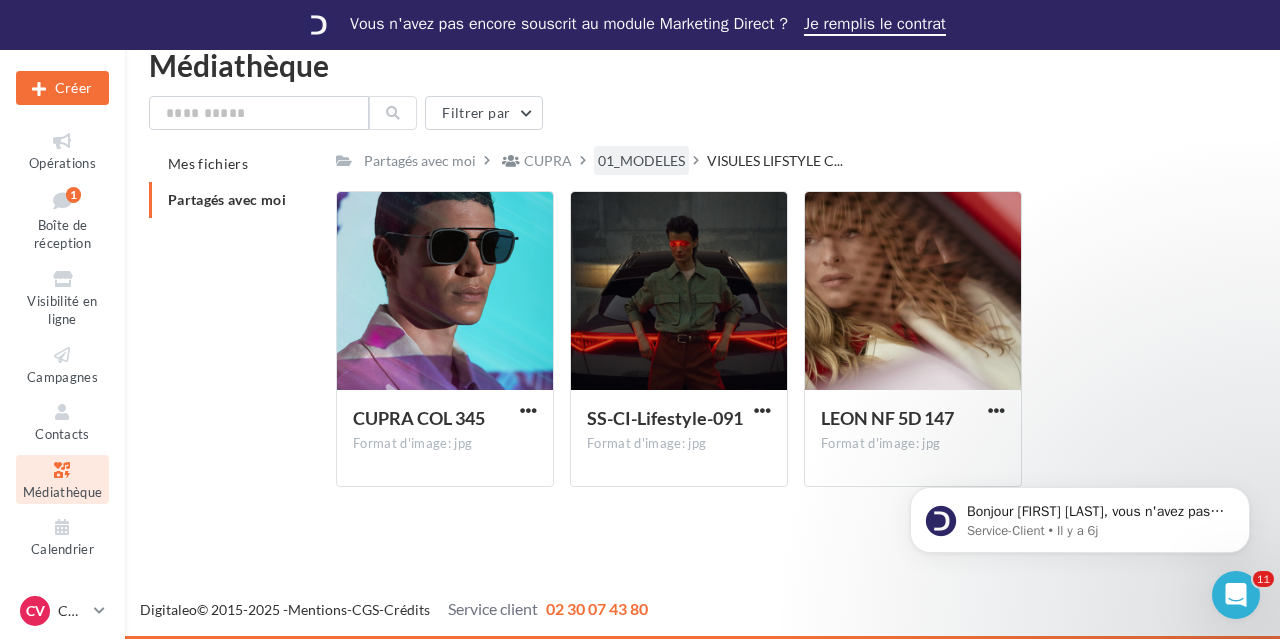 click on "01_MODELES" at bounding box center (641, 161) 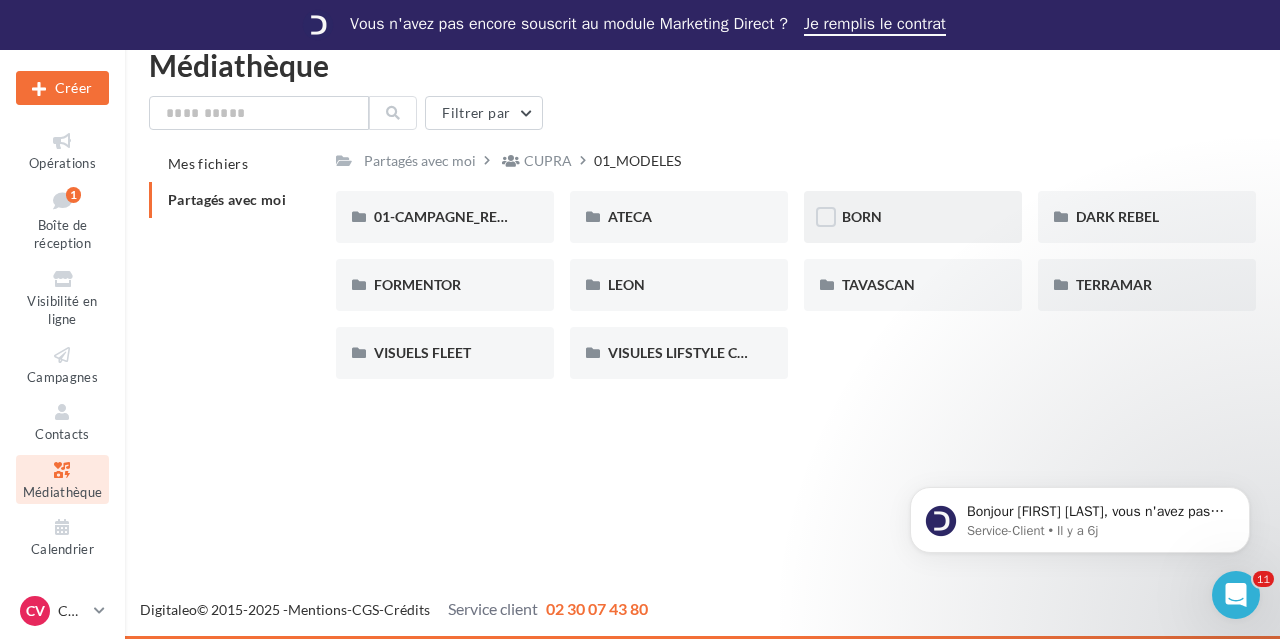 click on "BORN" at bounding box center (913, 217) 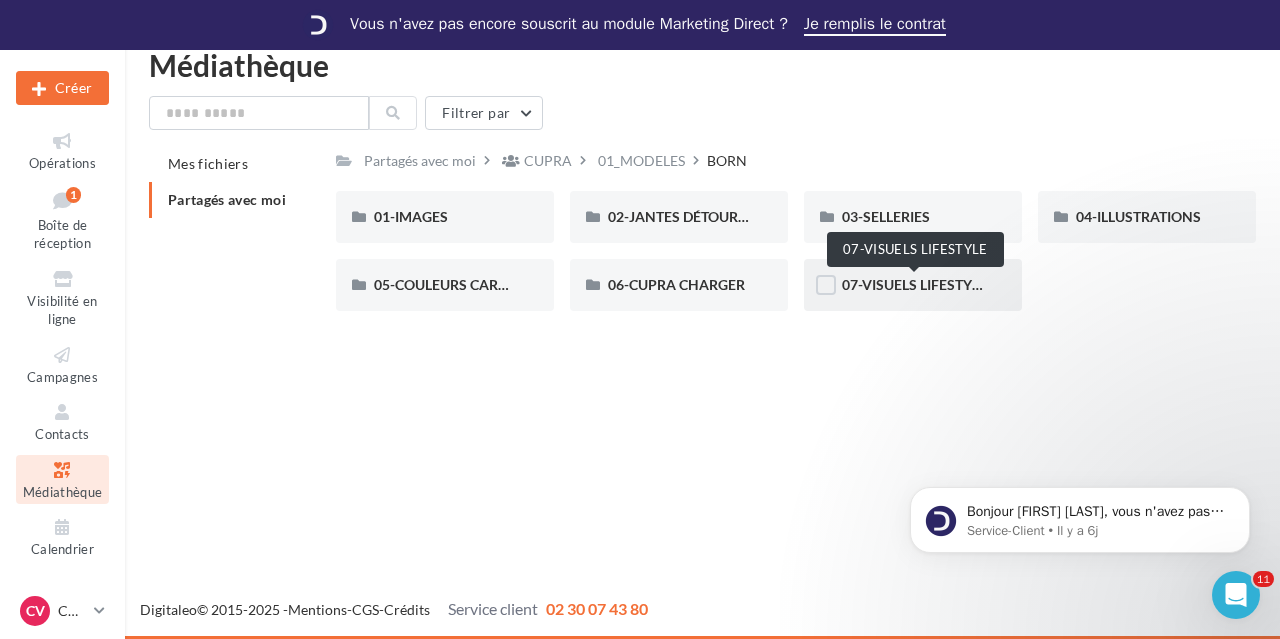 click on "07-VISUELS LIFESTYLE" at bounding box center [914, 284] 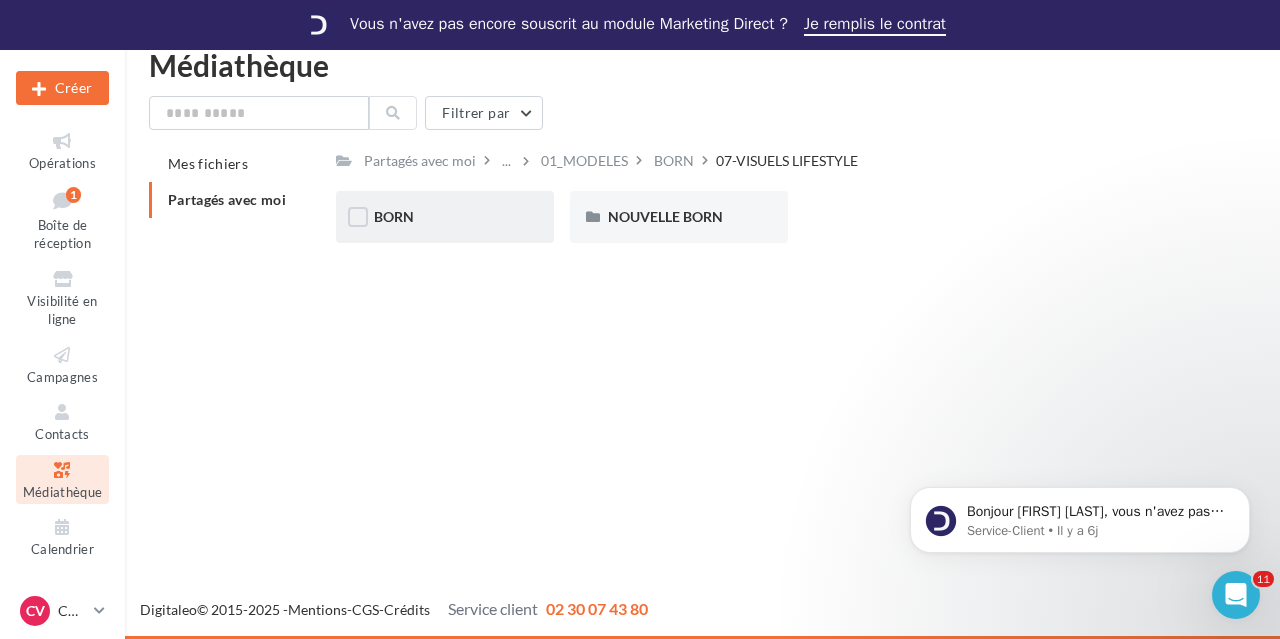 click on "BORN" at bounding box center (445, 217) 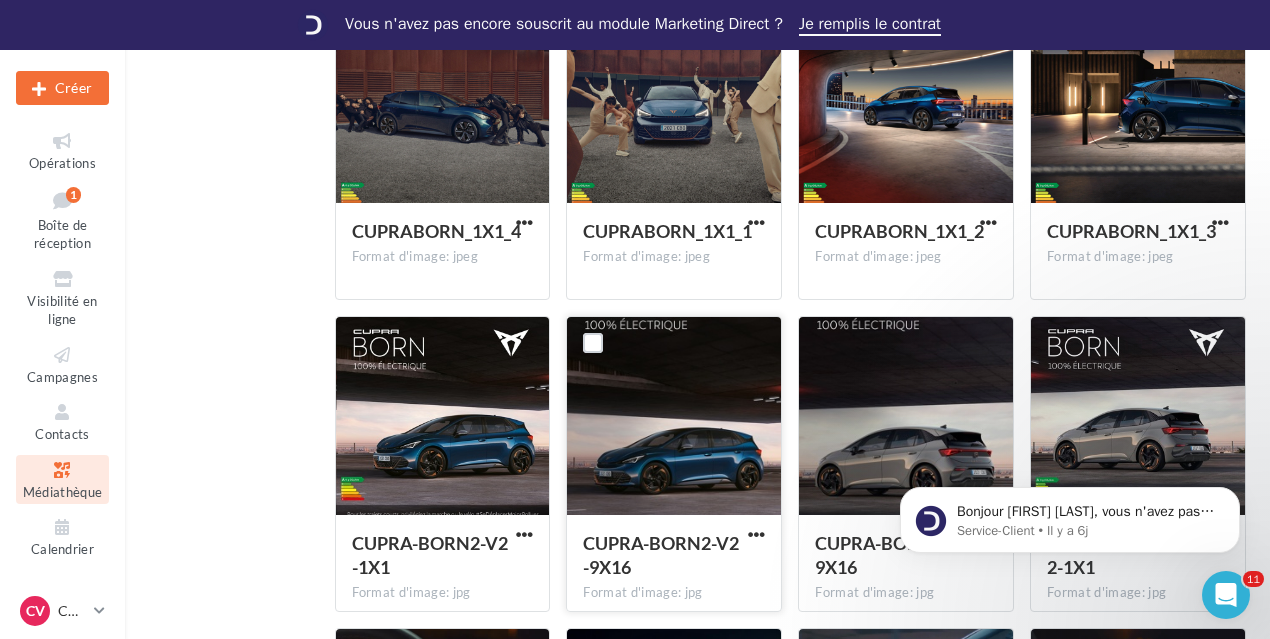 scroll, scrollTop: 547, scrollLeft: 0, axis: vertical 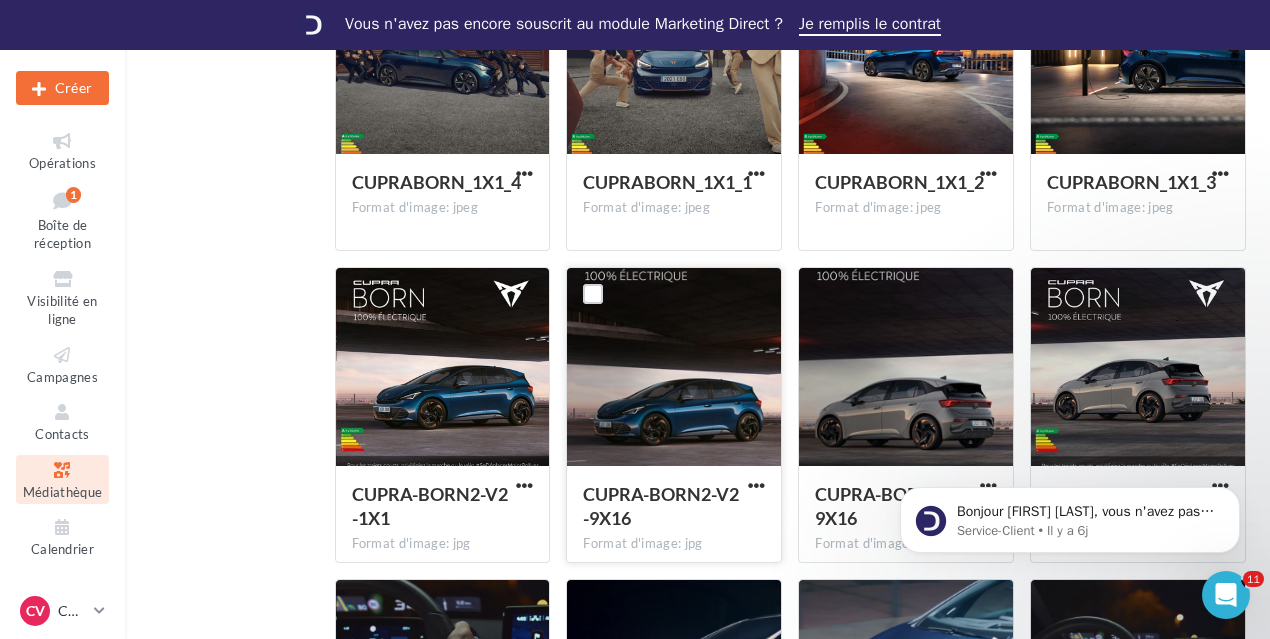click at bounding box center [674, 368] 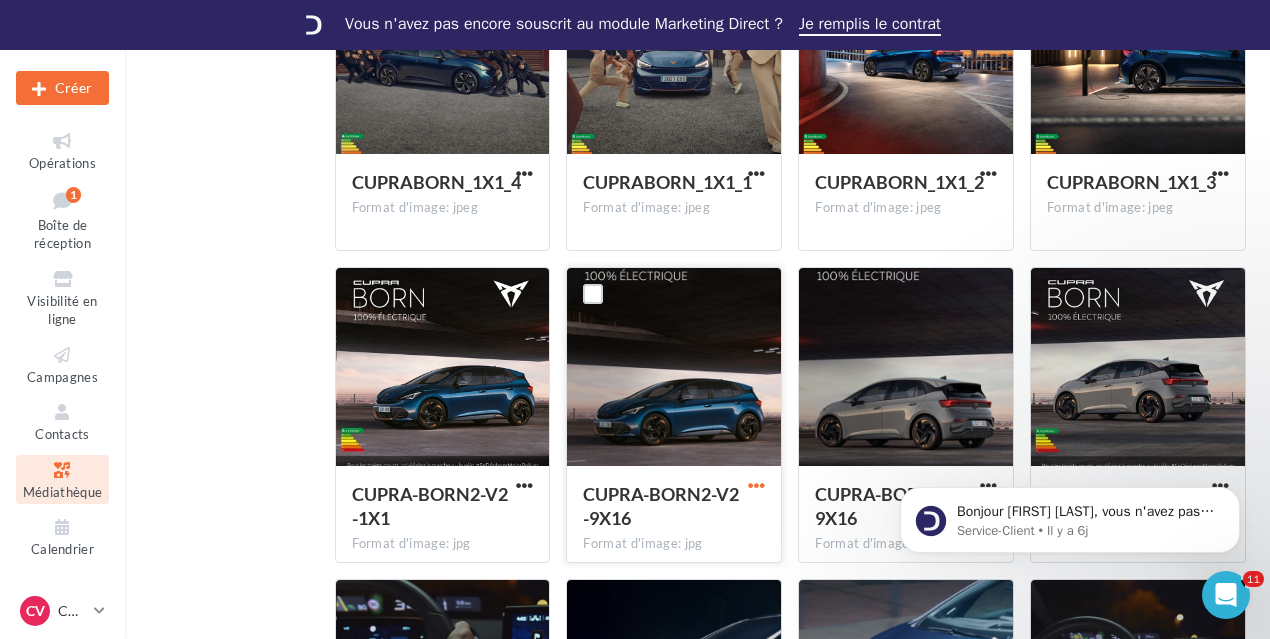 click at bounding box center (756, 485) 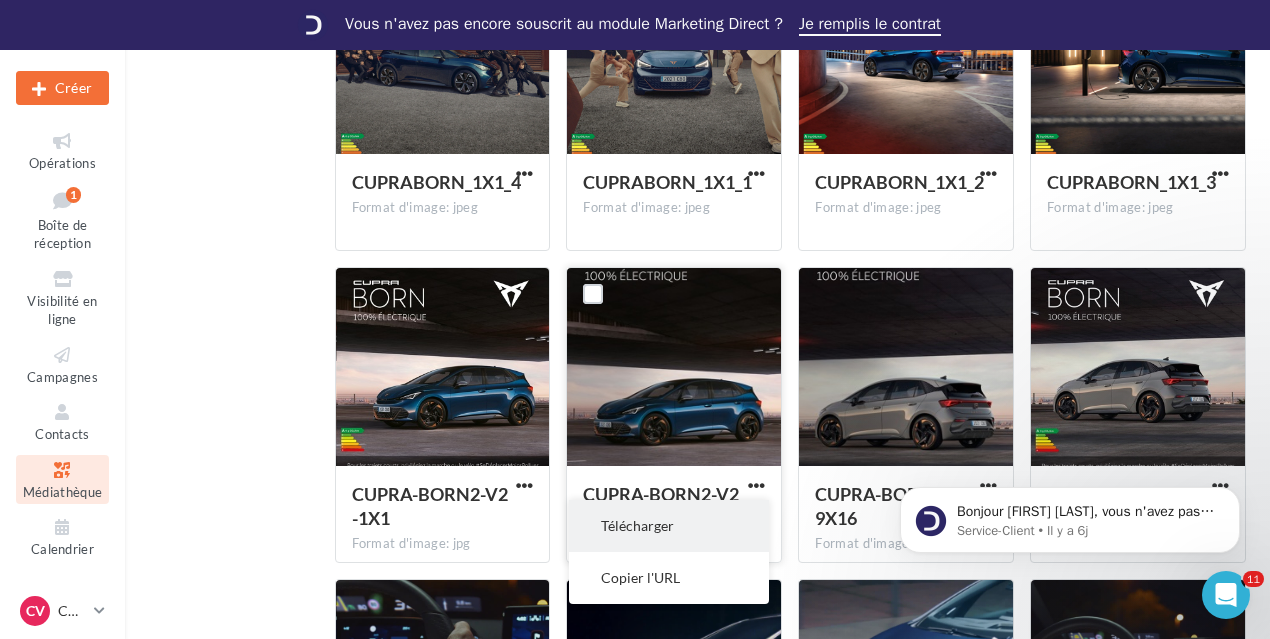 click on "Télécharger" at bounding box center [669, 526] 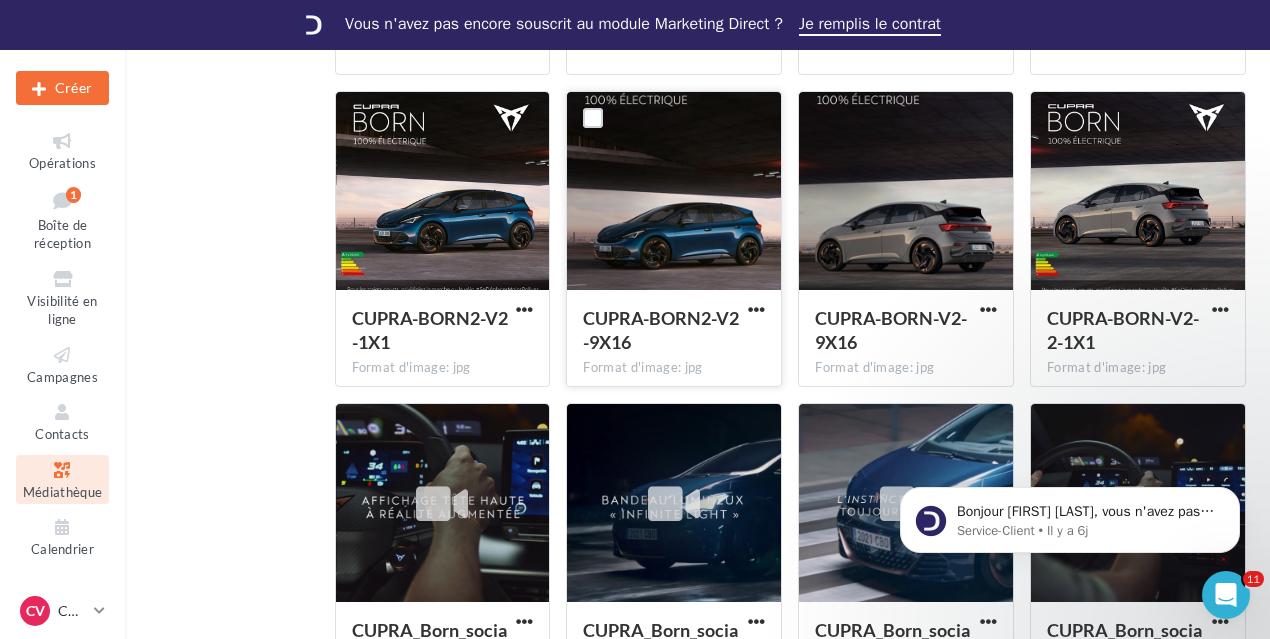scroll, scrollTop: 0, scrollLeft: 0, axis: both 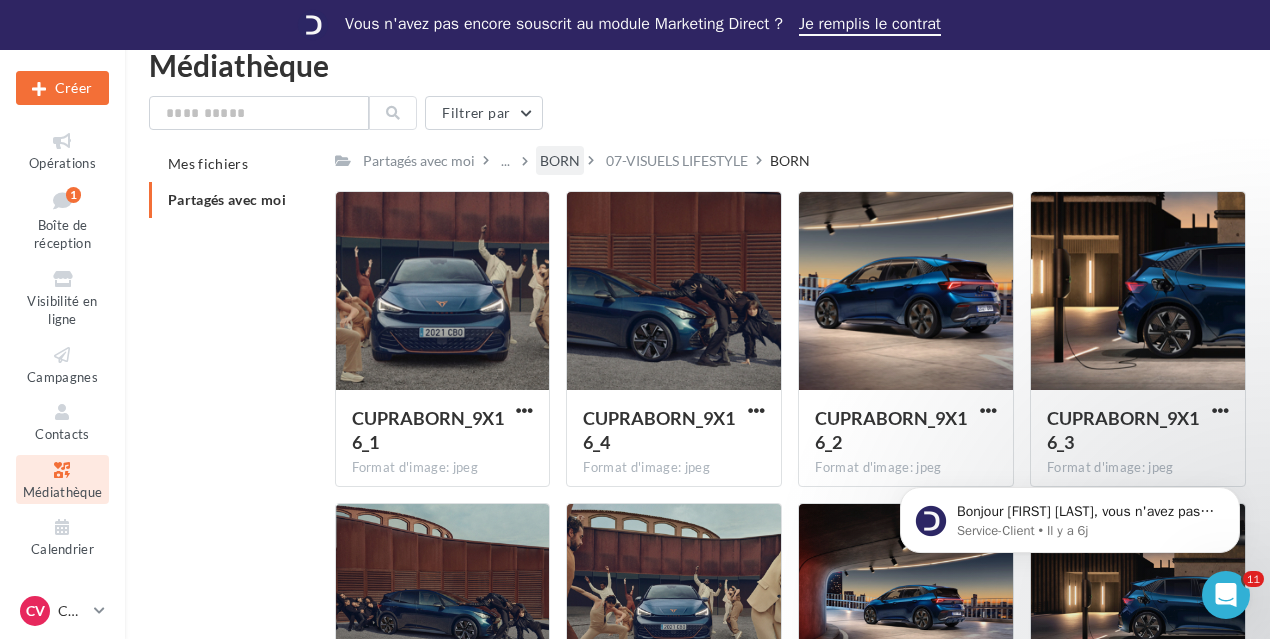click on "BORN" at bounding box center [560, 161] 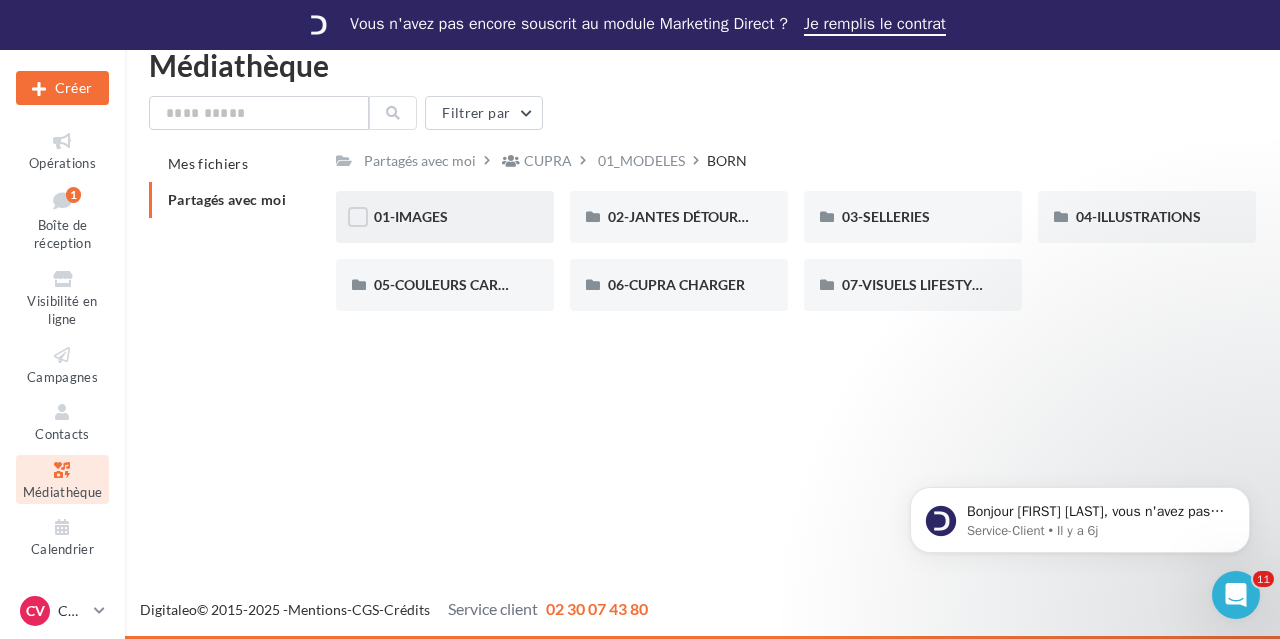 click on "01-IMAGES" at bounding box center [445, 217] 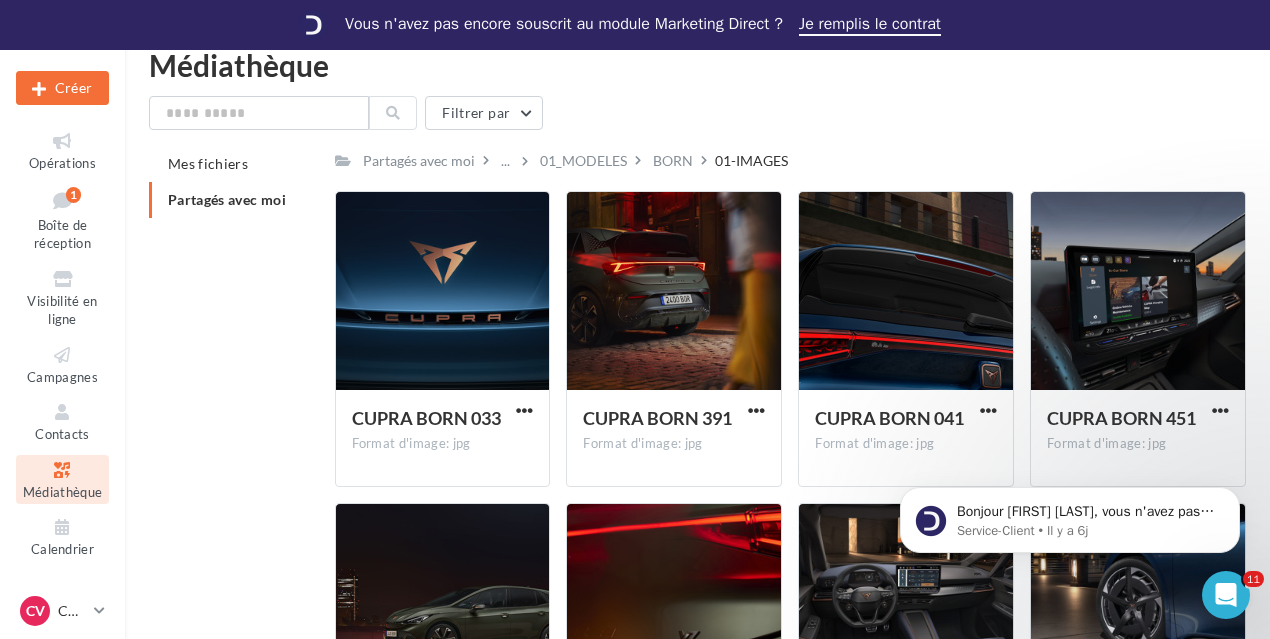 click at bounding box center [443, 292] 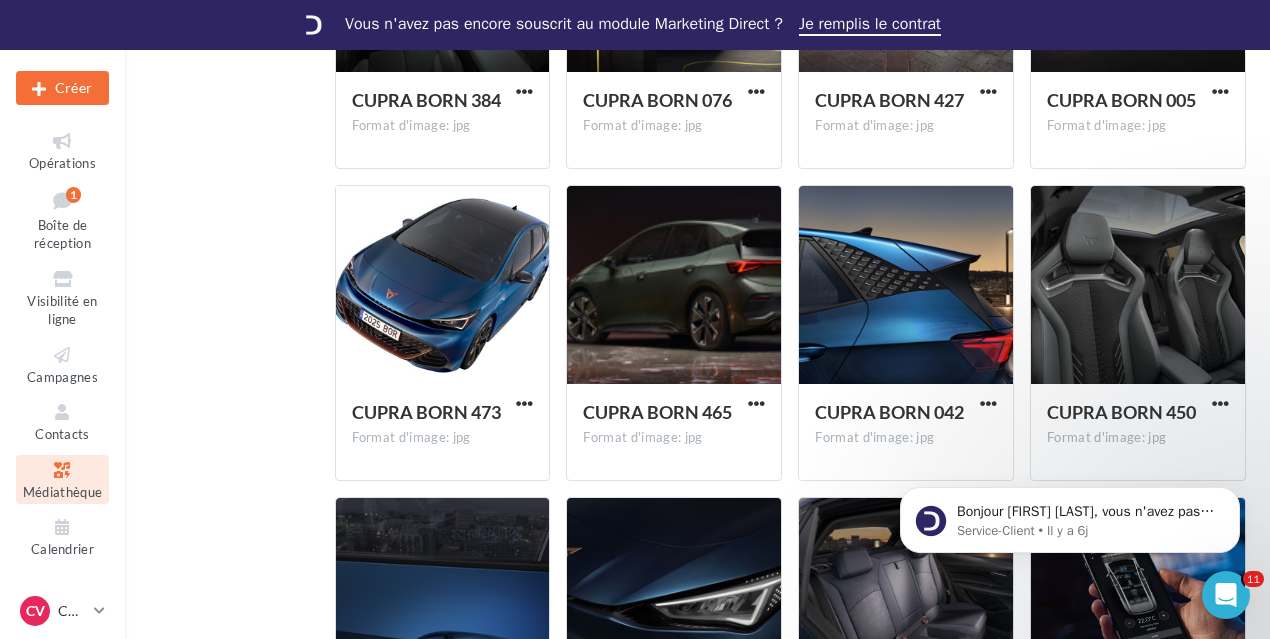 scroll, scrollTop: 1566, scrollLeft: 0, axis: vertical 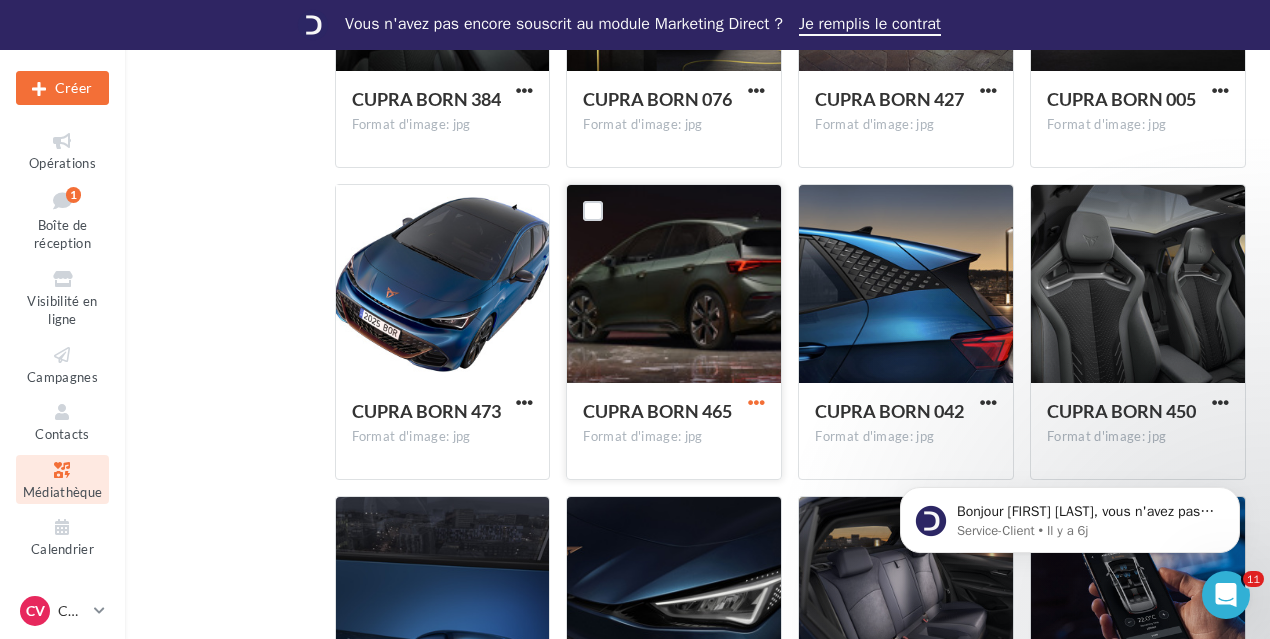 click at bounding box center (756, 402) 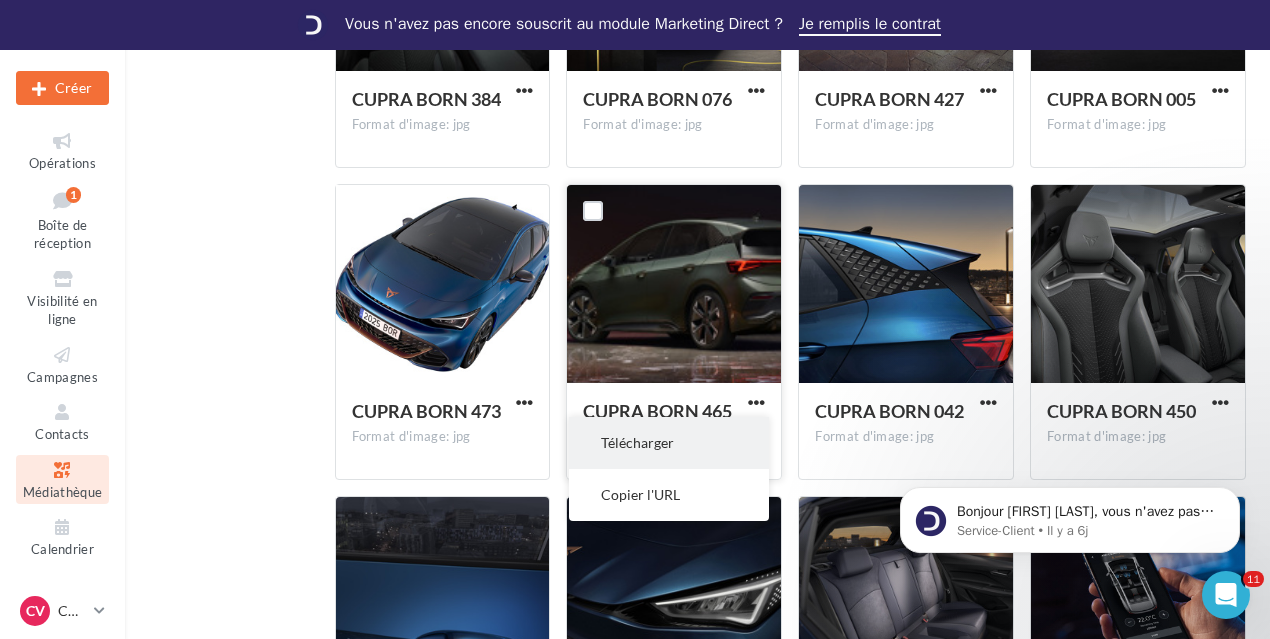 click on "Télécharger" at bounding box center (669, 443) 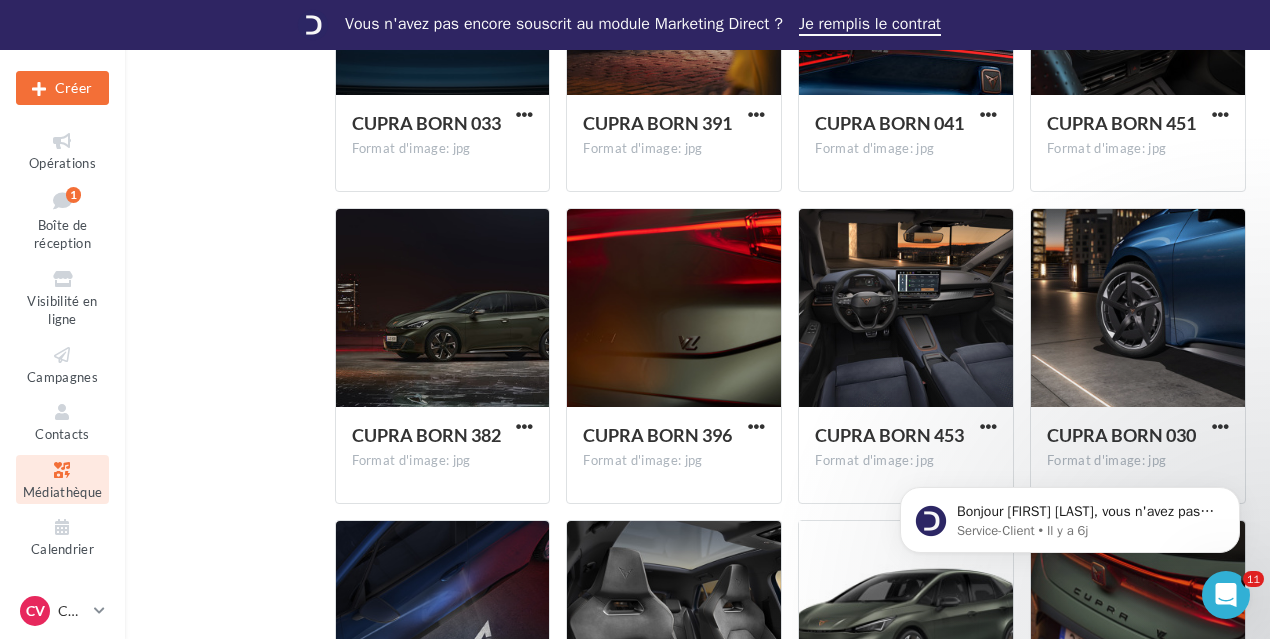 scroll, scrollTop: 293, scrollLeft: 0, axis: vertical 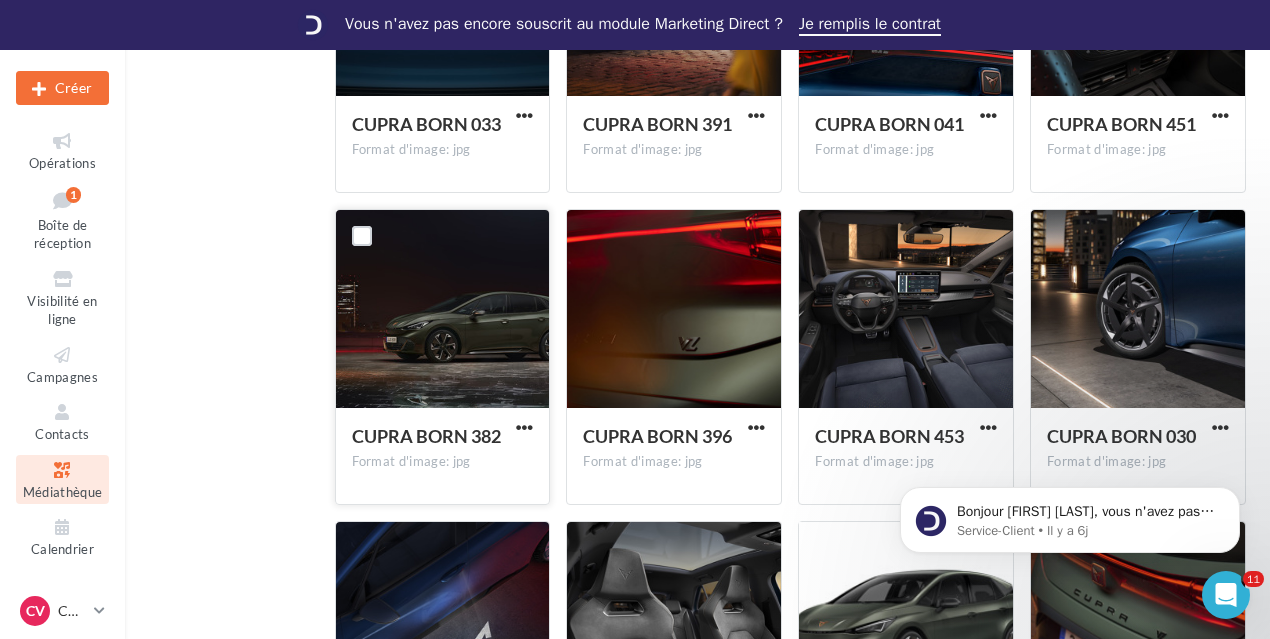 click at bounding box center [443, 310] 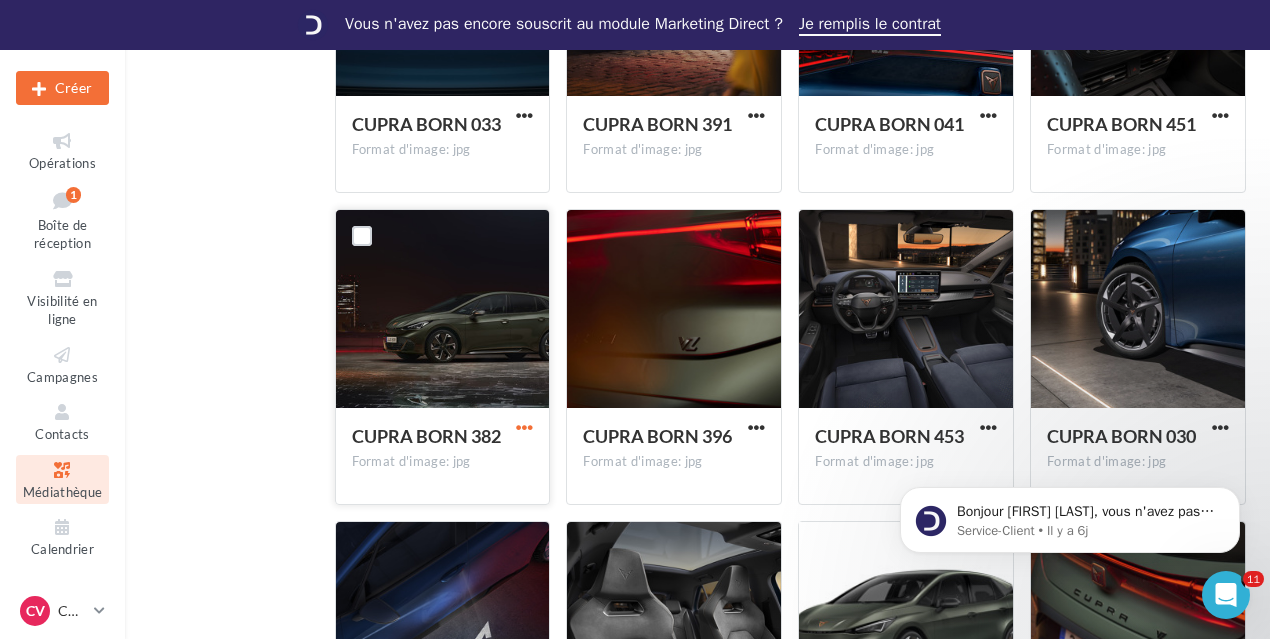 click at bounding box center (524, 427) 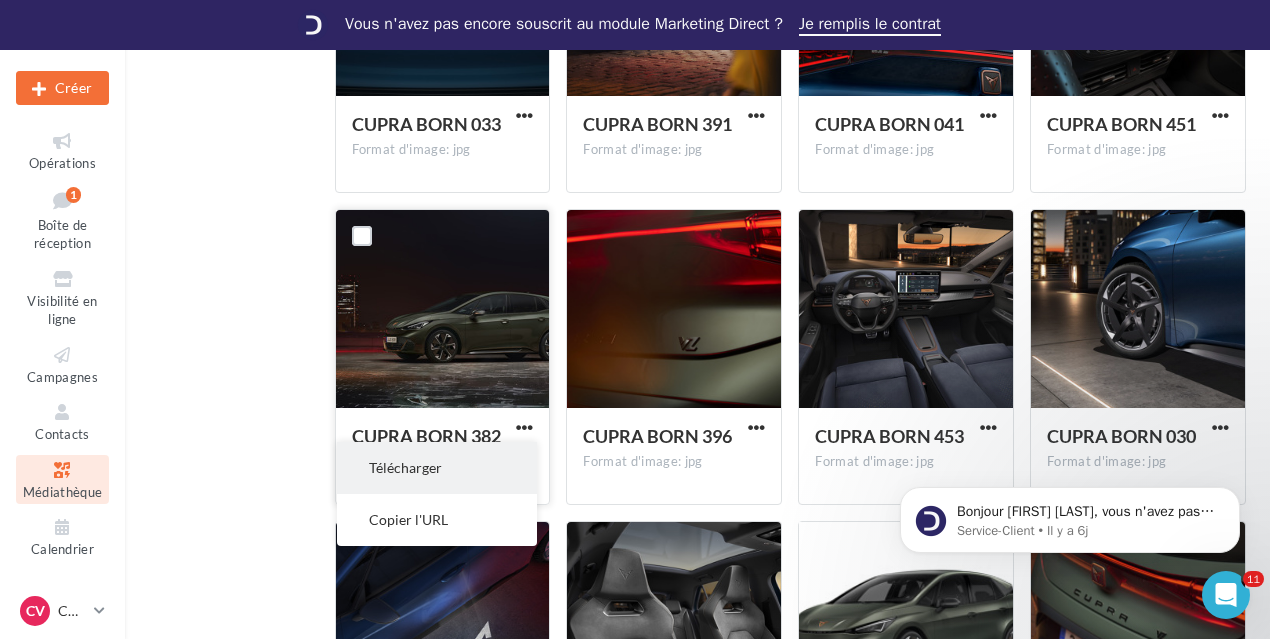 click on "Télécharger" at bounding box center (437, 468) 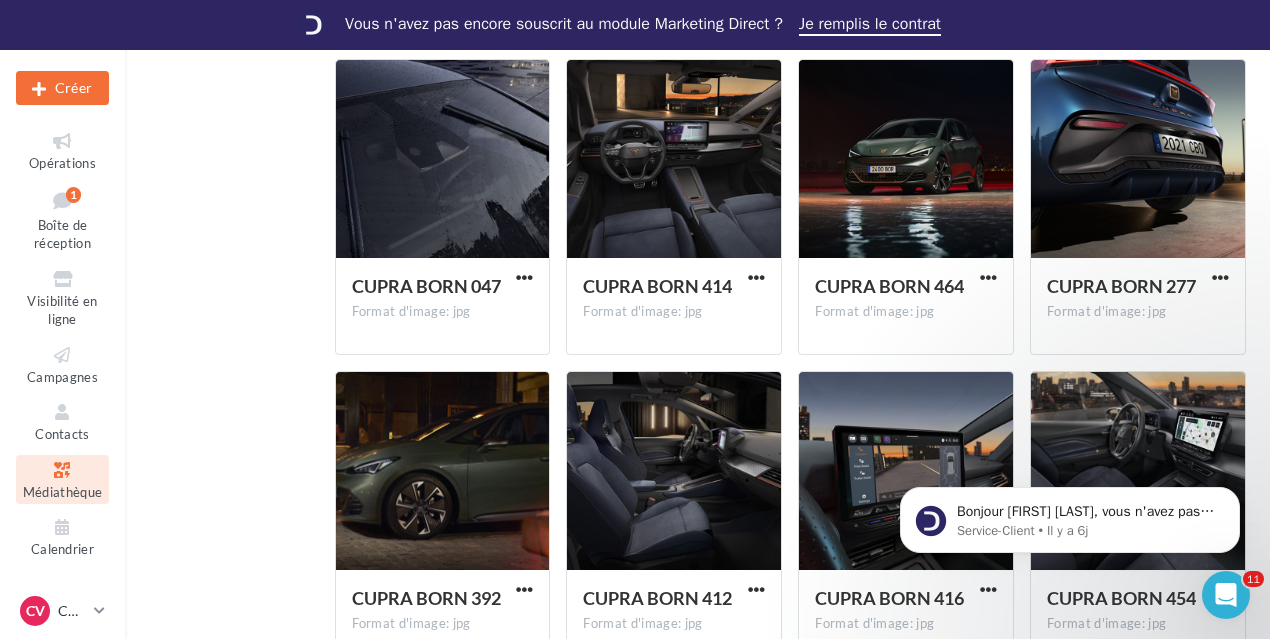 scroll, scrollTop: 3272, scrollLeft: 0, axis: vertical 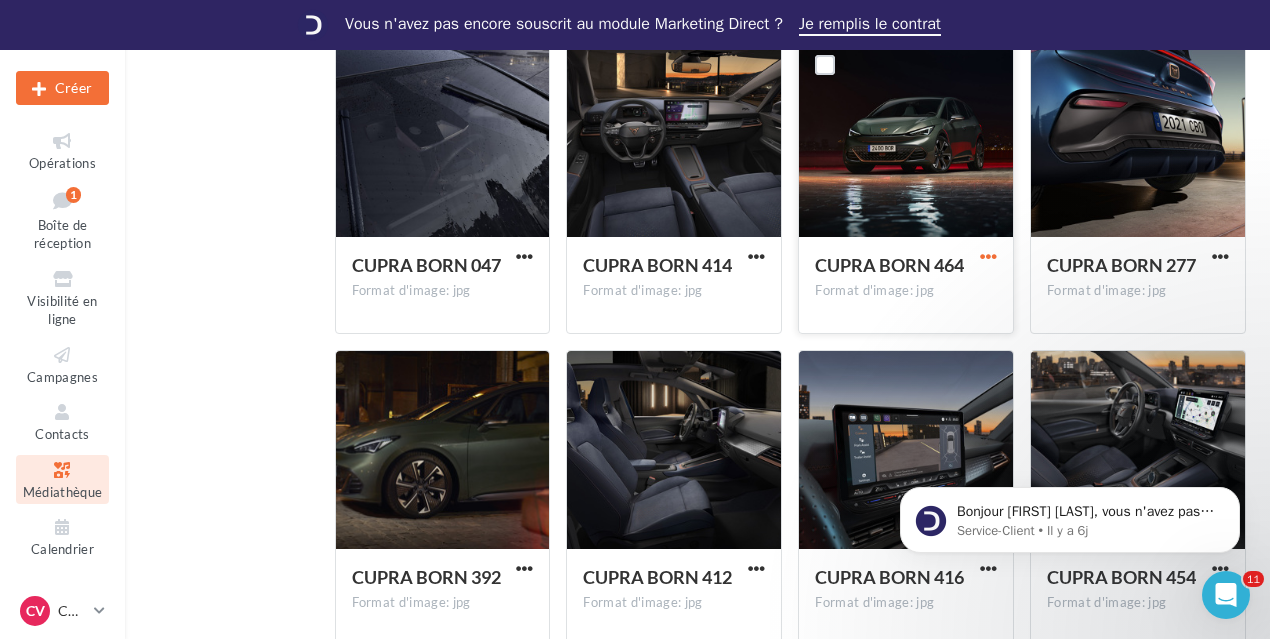 click at bounding box center [988, 256] 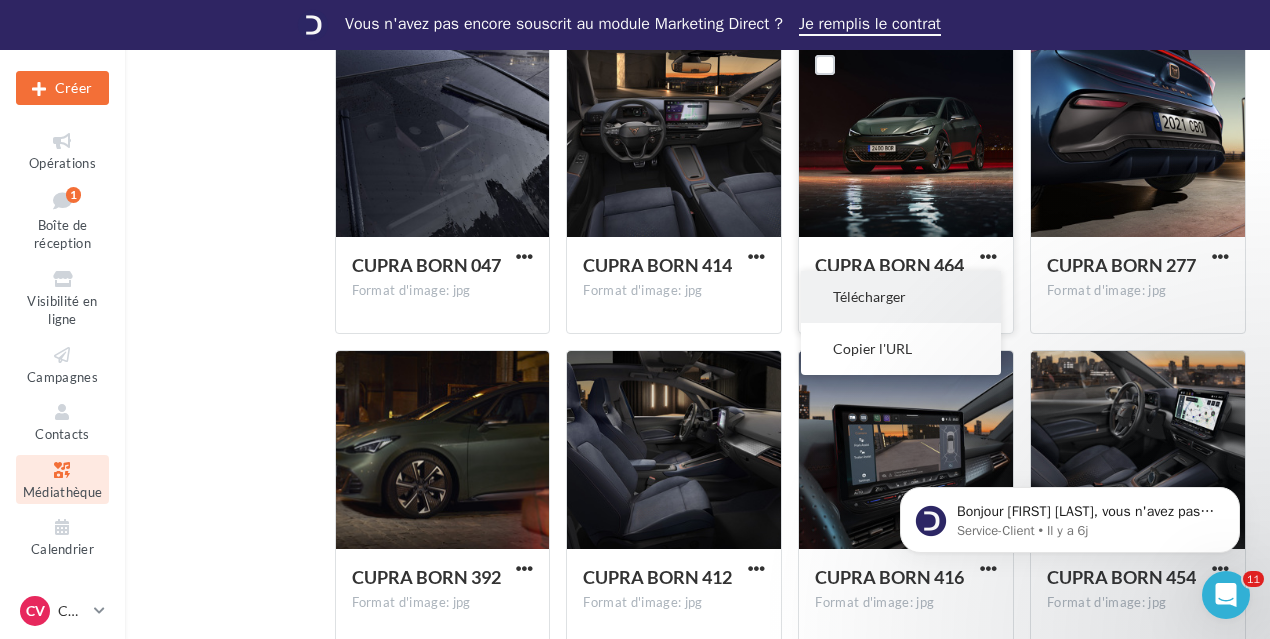 click on "Télécharger" at bounding box center [901, 297] 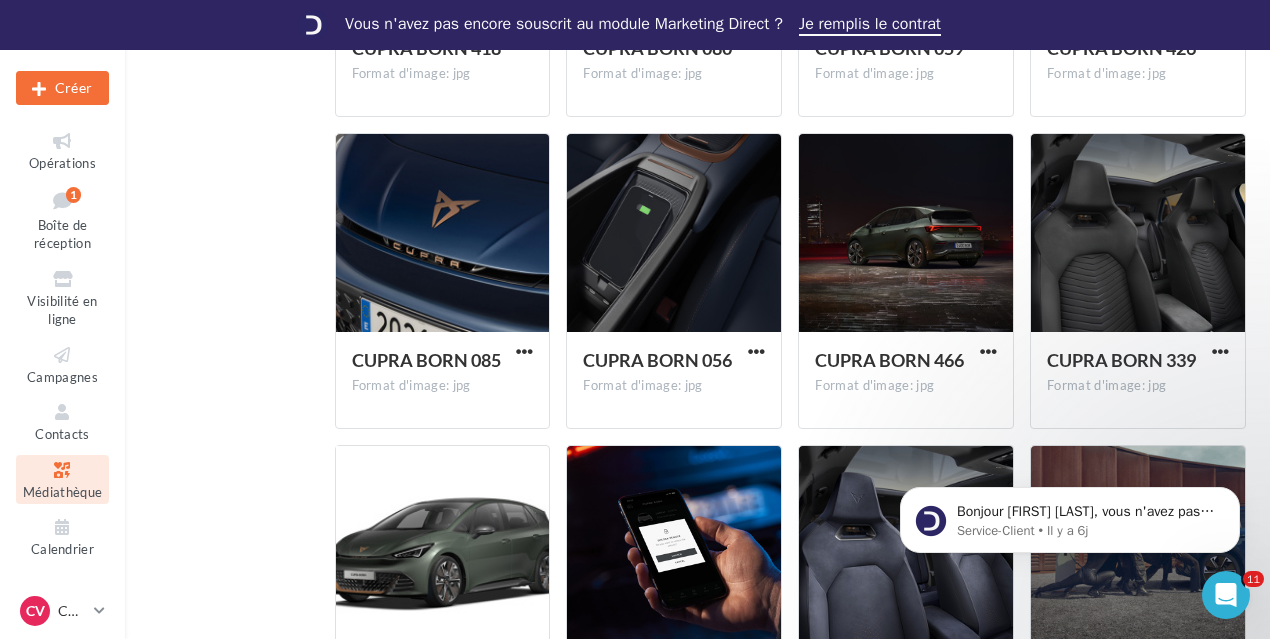 scroll, scrollTop: 5674, scrollLeft: 0, axis: vertical 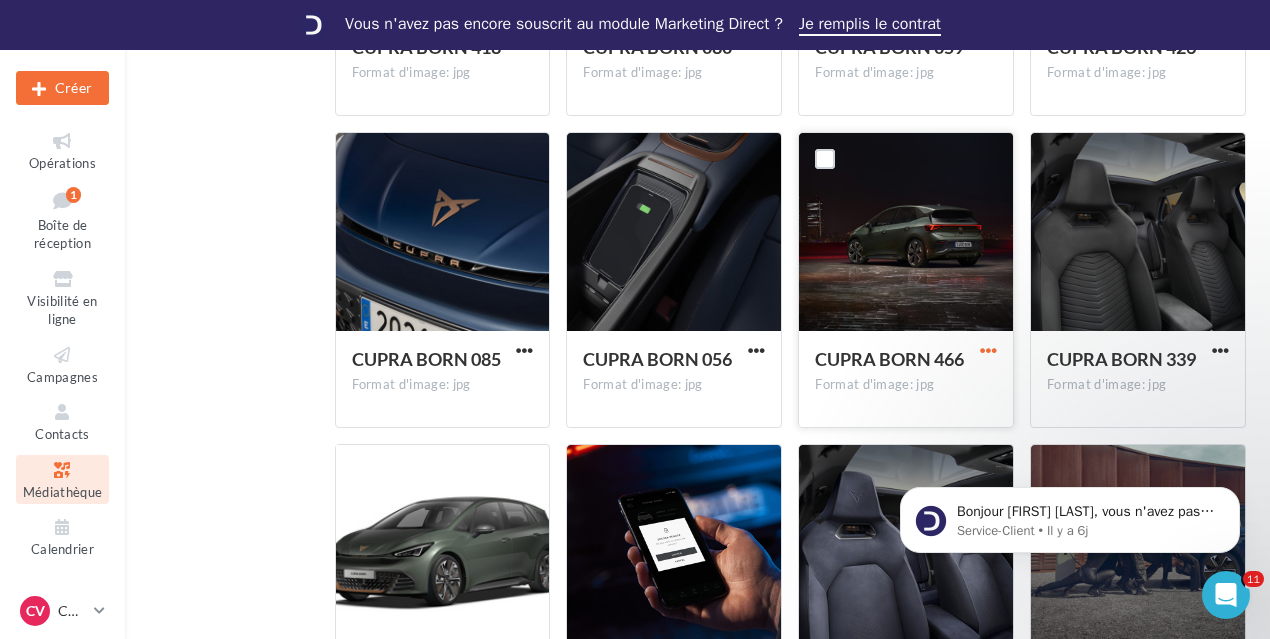 click at bounding box center (988, 350) 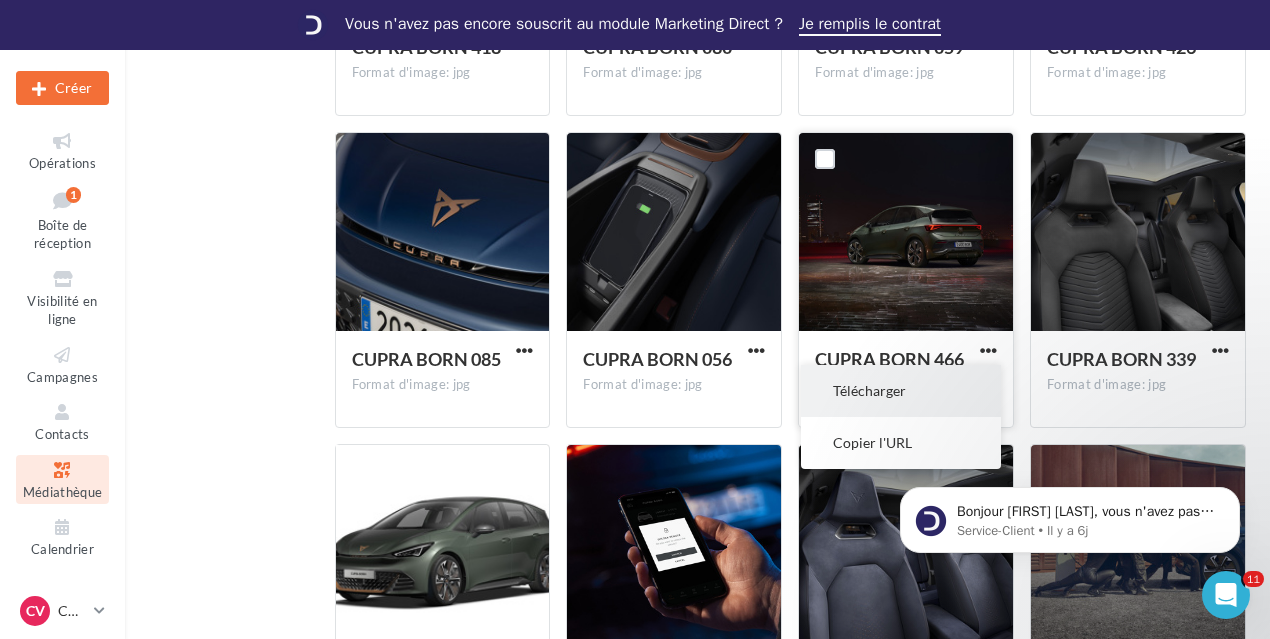 click on "Télécharger" at bounding box center (901, 391) 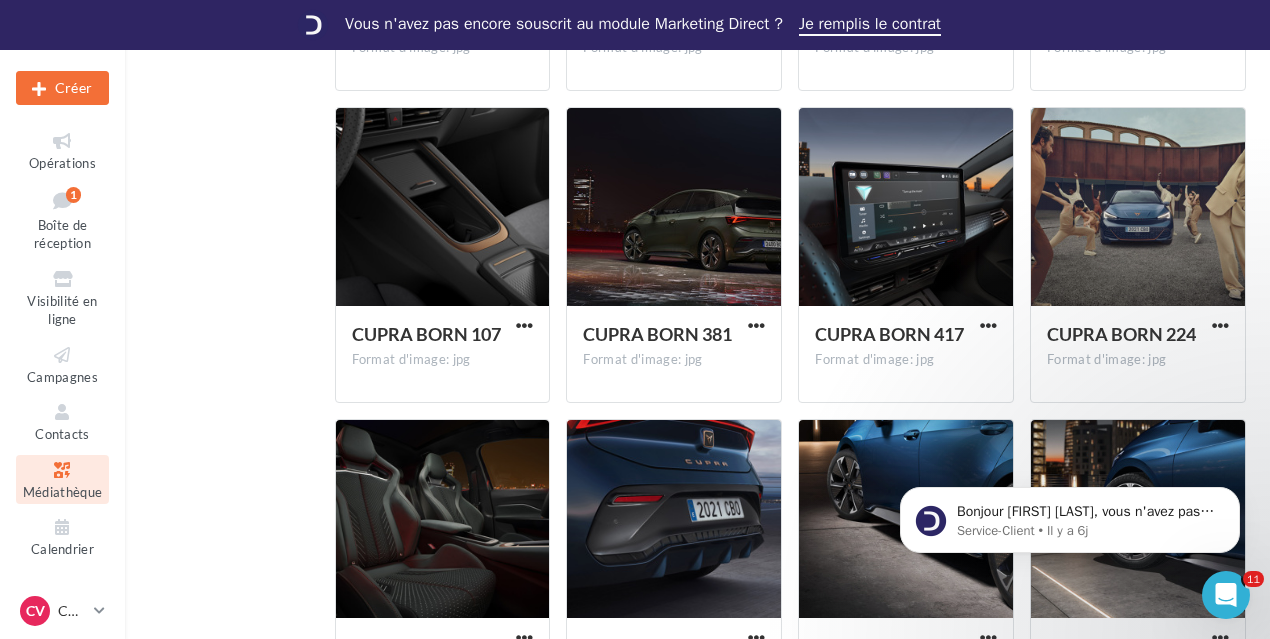 scroll, scrollTop: 8200, scrollLeft: 0, axis: vertical 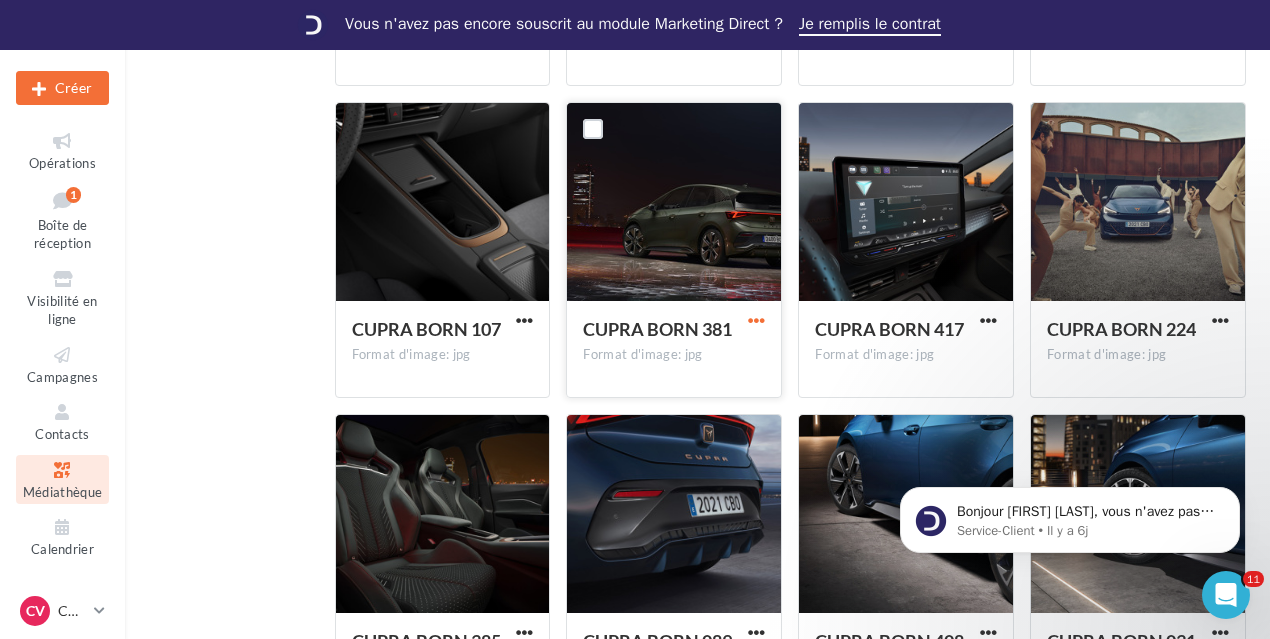 click at bounding box center [756, 320] 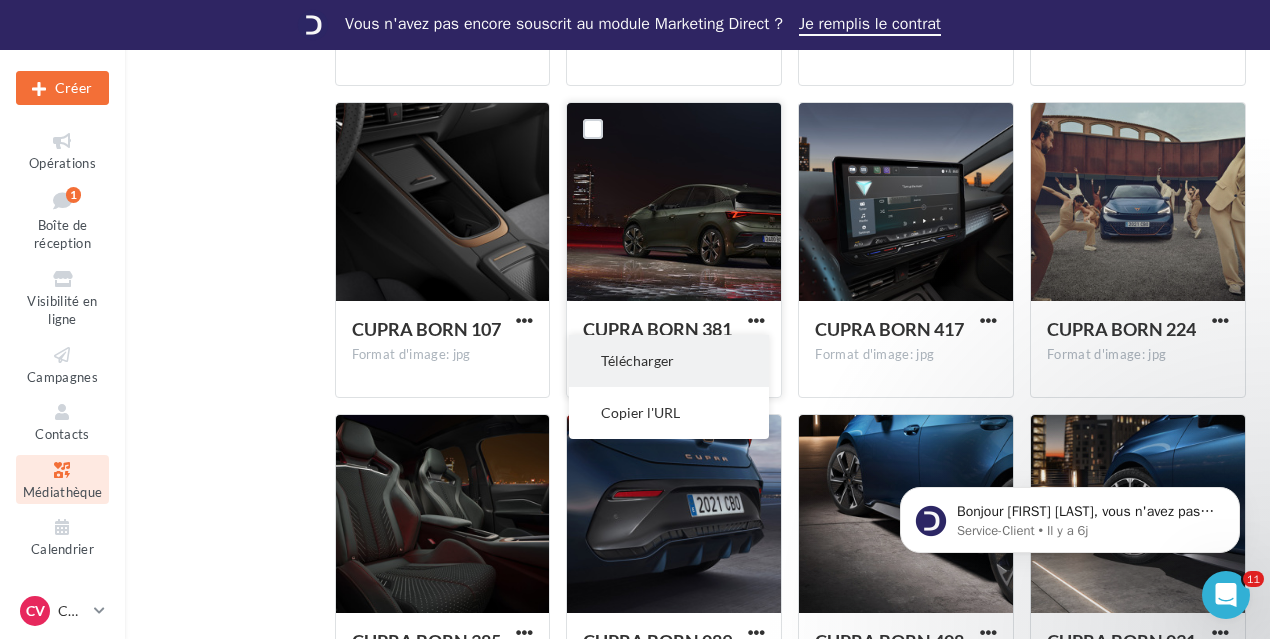 click on "Télécharger" at bounding box center (669, 361) 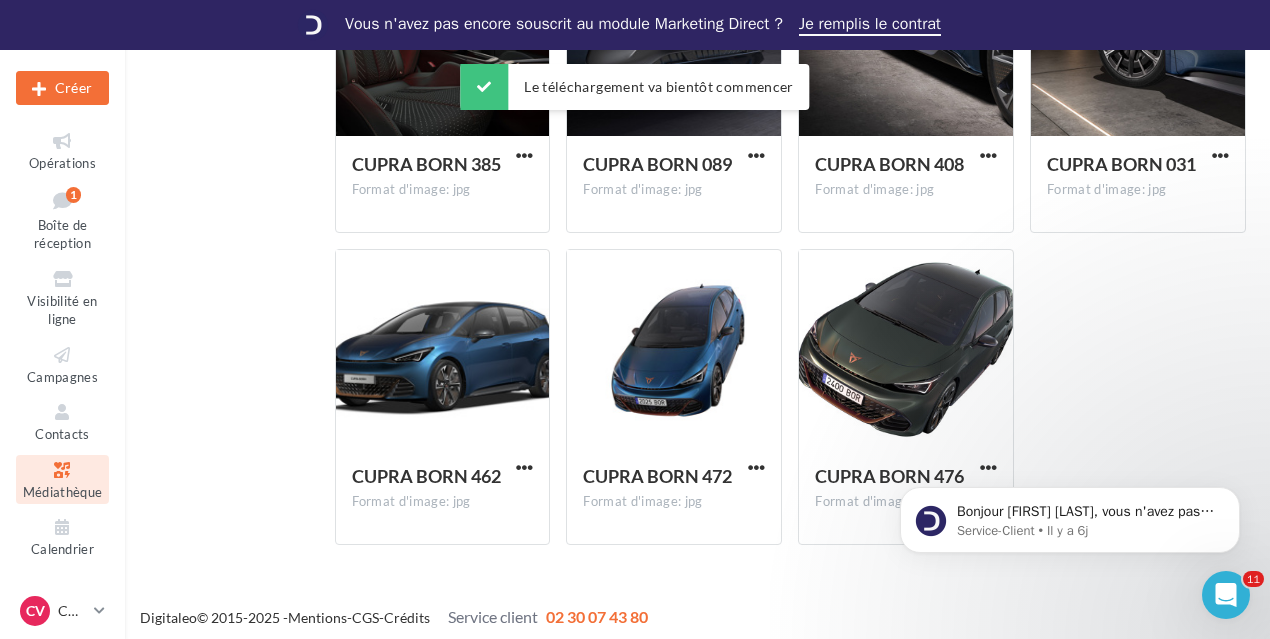 scroll, scrollTop: 8684, scrollLeft: 0, axis: vertical 